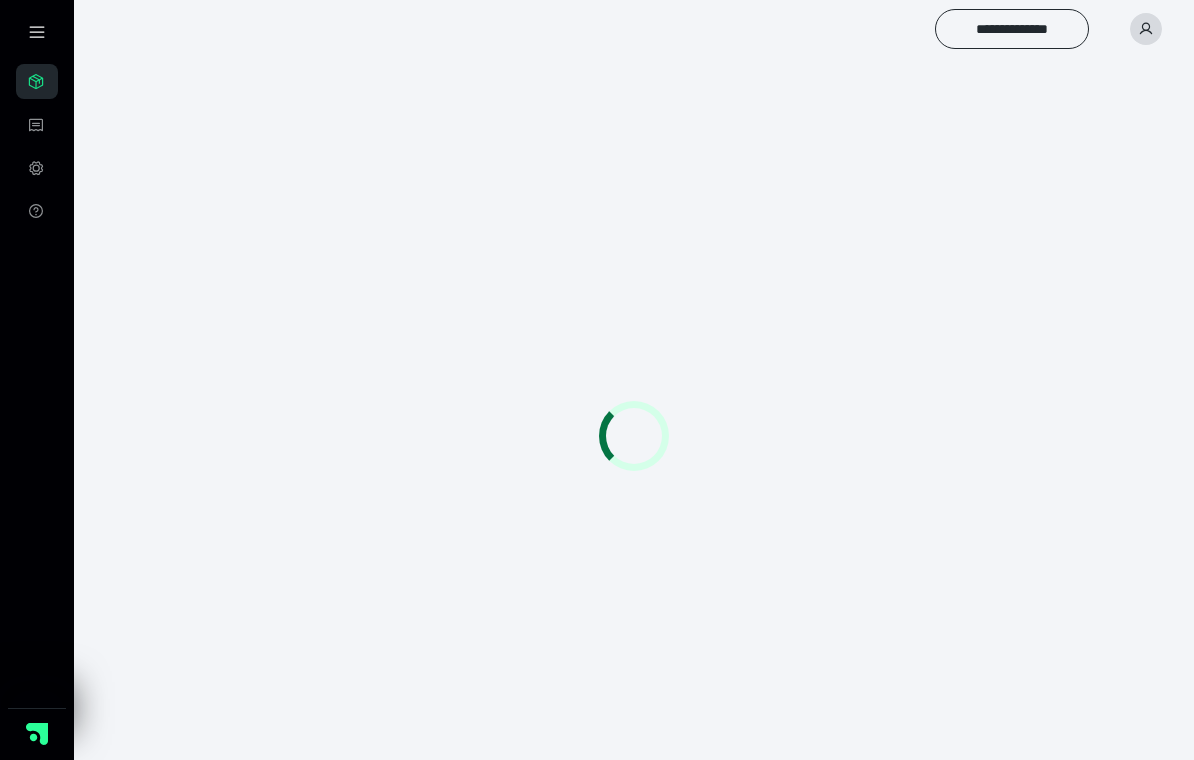 scroll, scrollTop: 0, scrollLeft: 0, axis: both 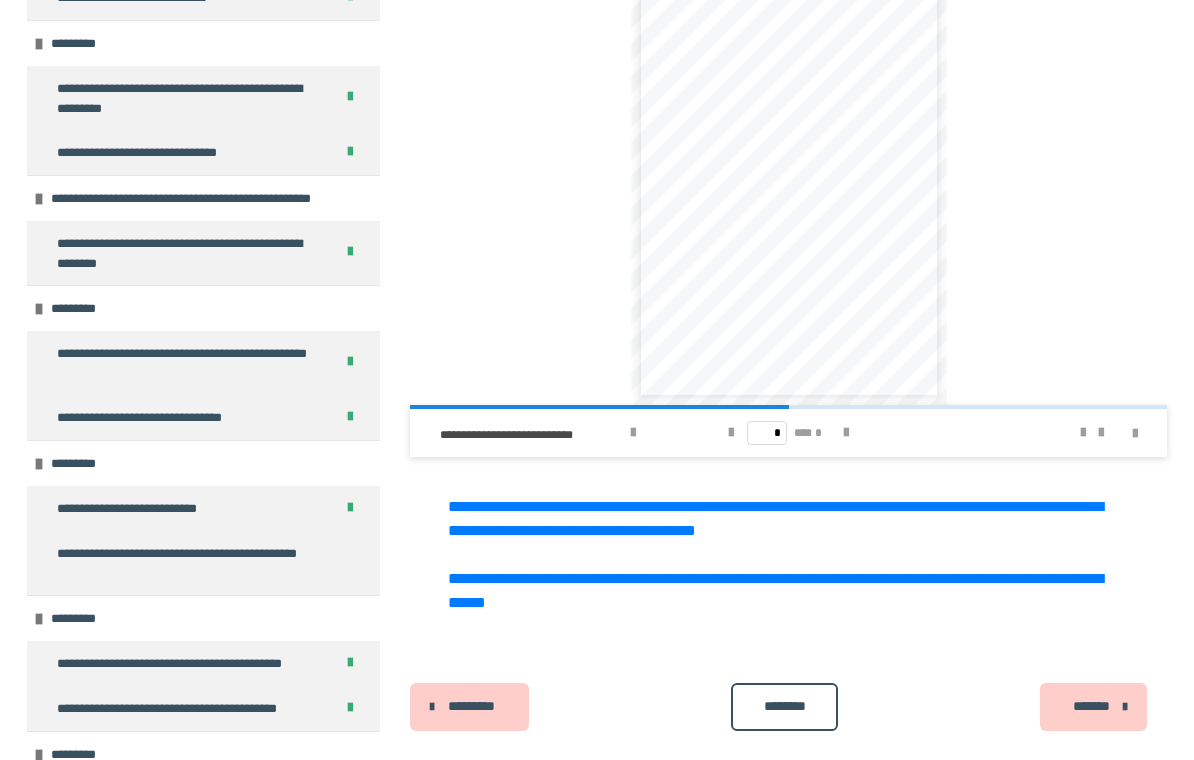click on "*******" at bounding box center (1091, 706) 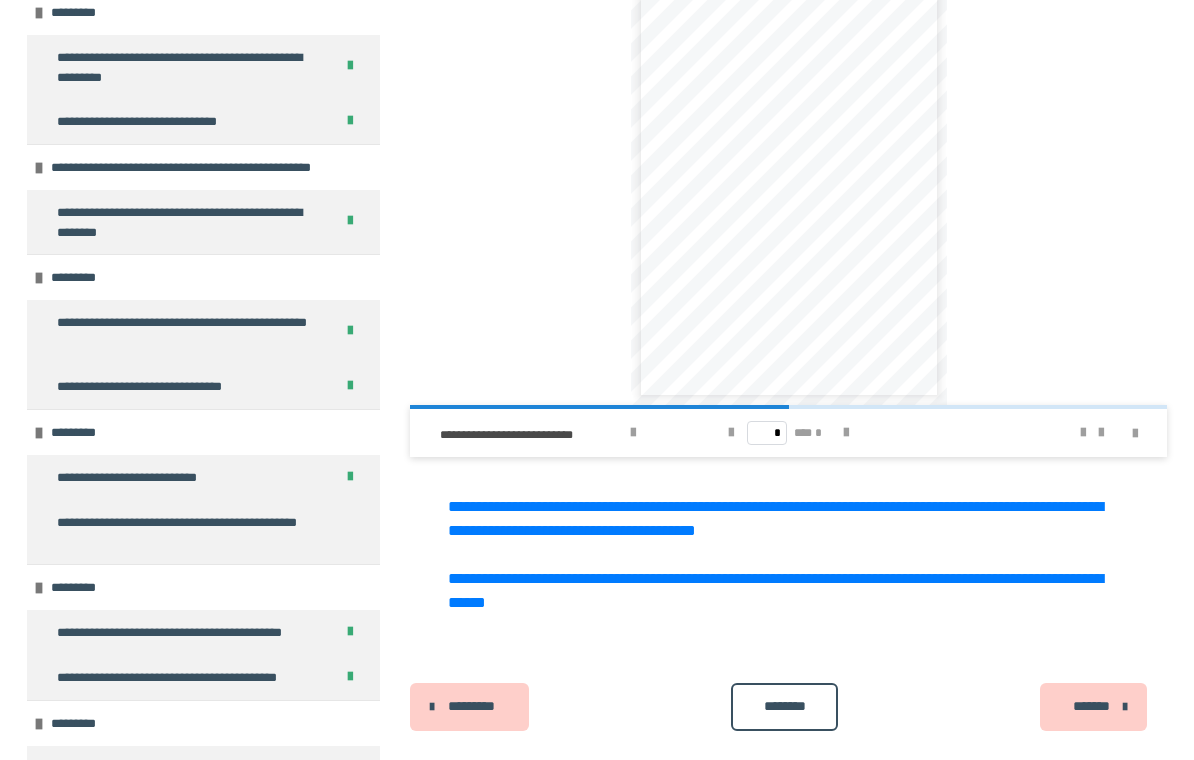 scroll, scrollTop: 6331, scrollLeft: 0, axis: vertical 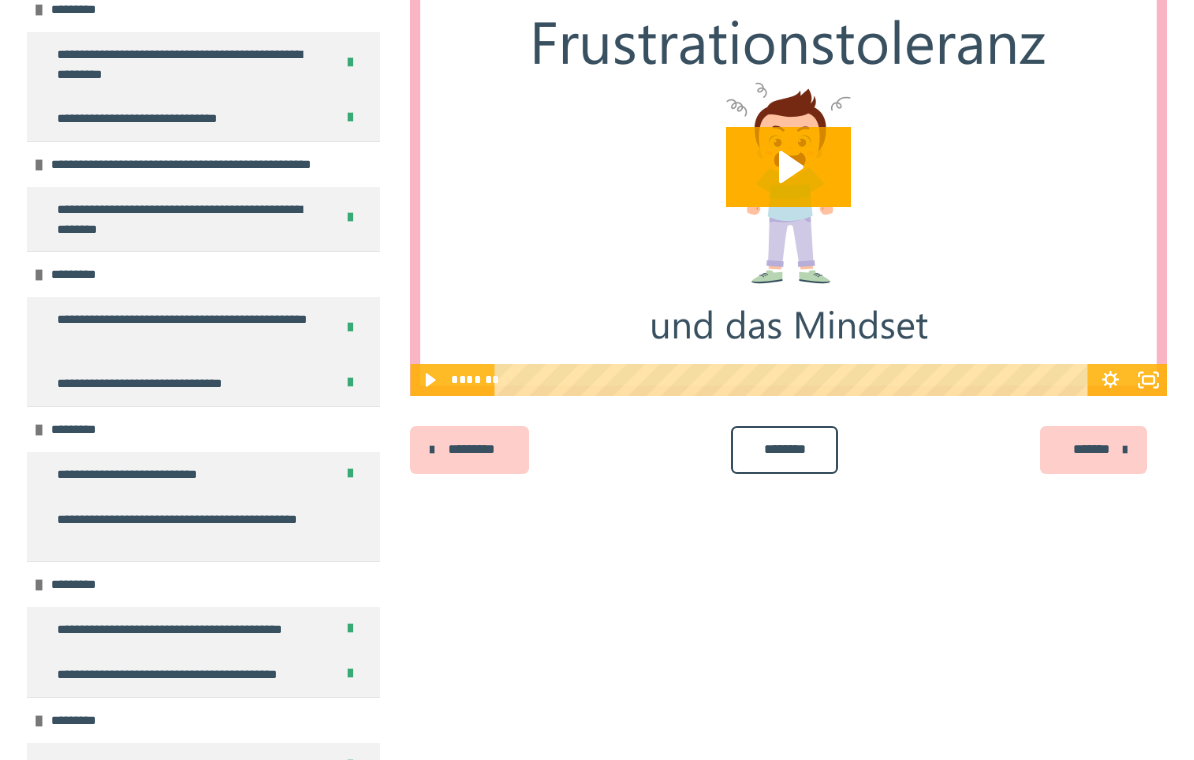 click on "*******" at bounding box center (1091, 449) 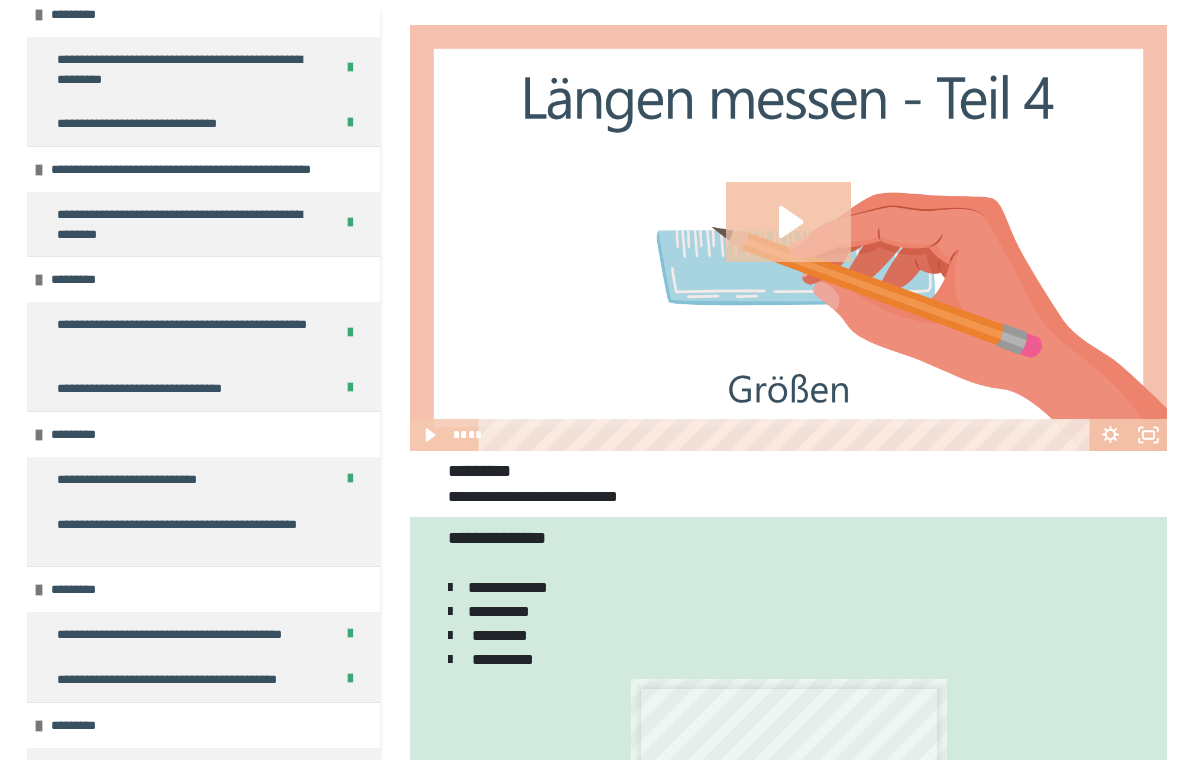 scroll, scrollTop: 113, scrollLeft: 0, axis: vertical 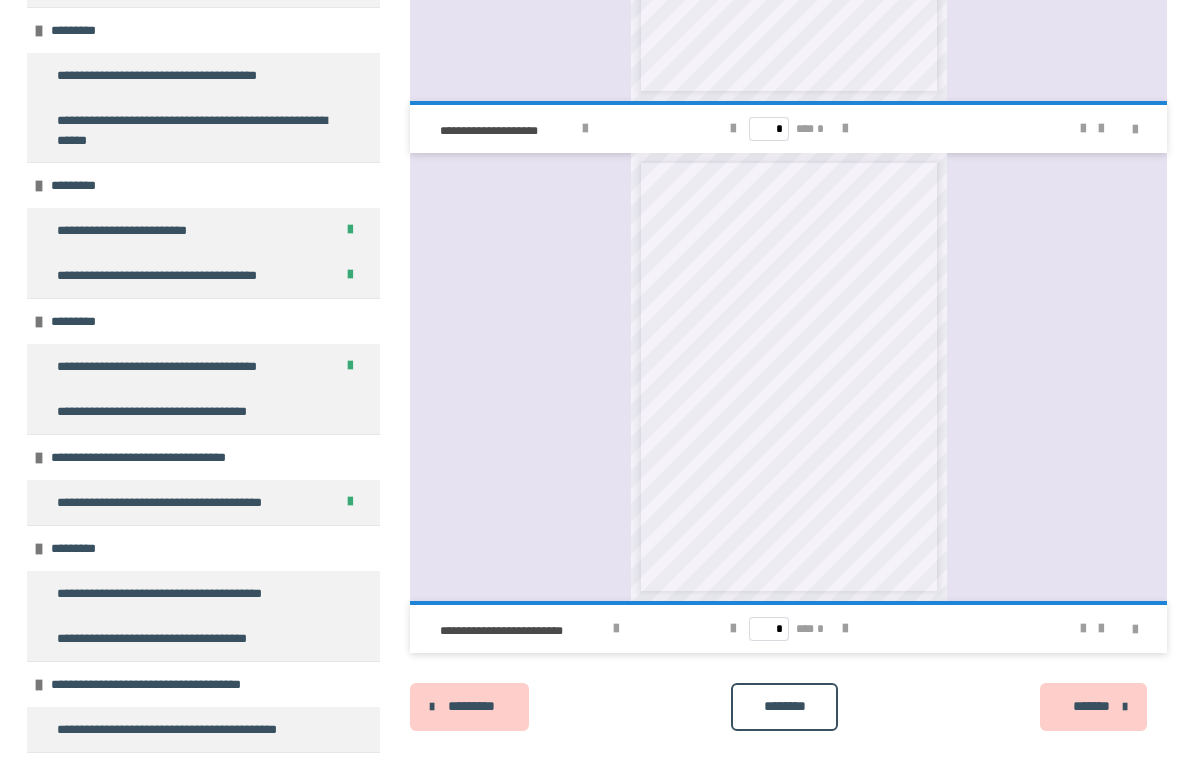 click on "**********" at bounding box center [178, 593] 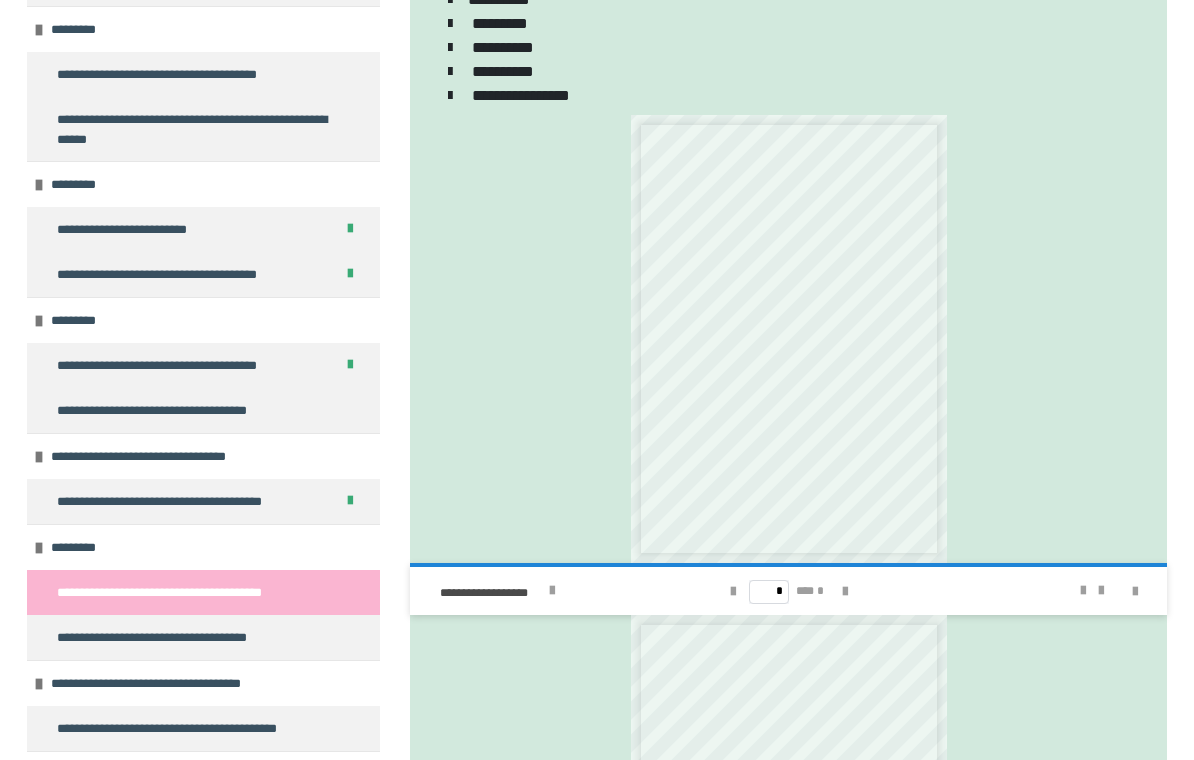 scroll, scrollTop: 819, scrollLeft: 0, axis: vertical 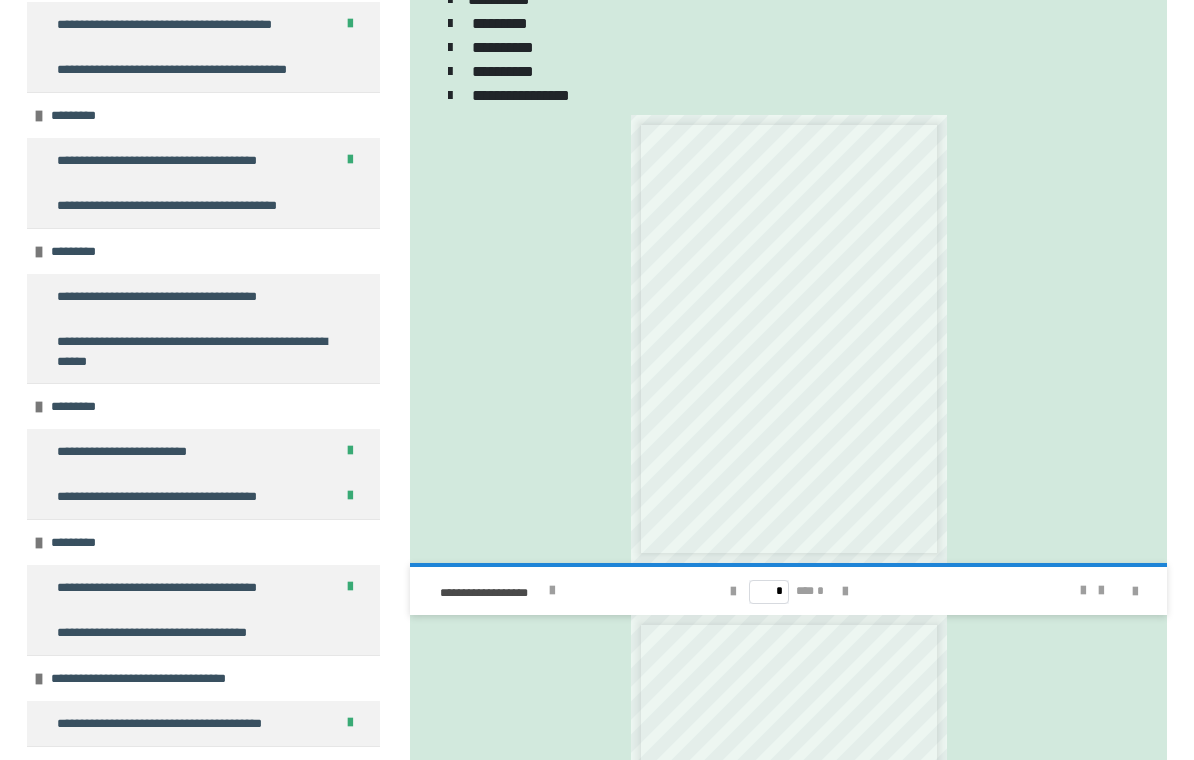 click on "**********" at bounding box center (165, 632) 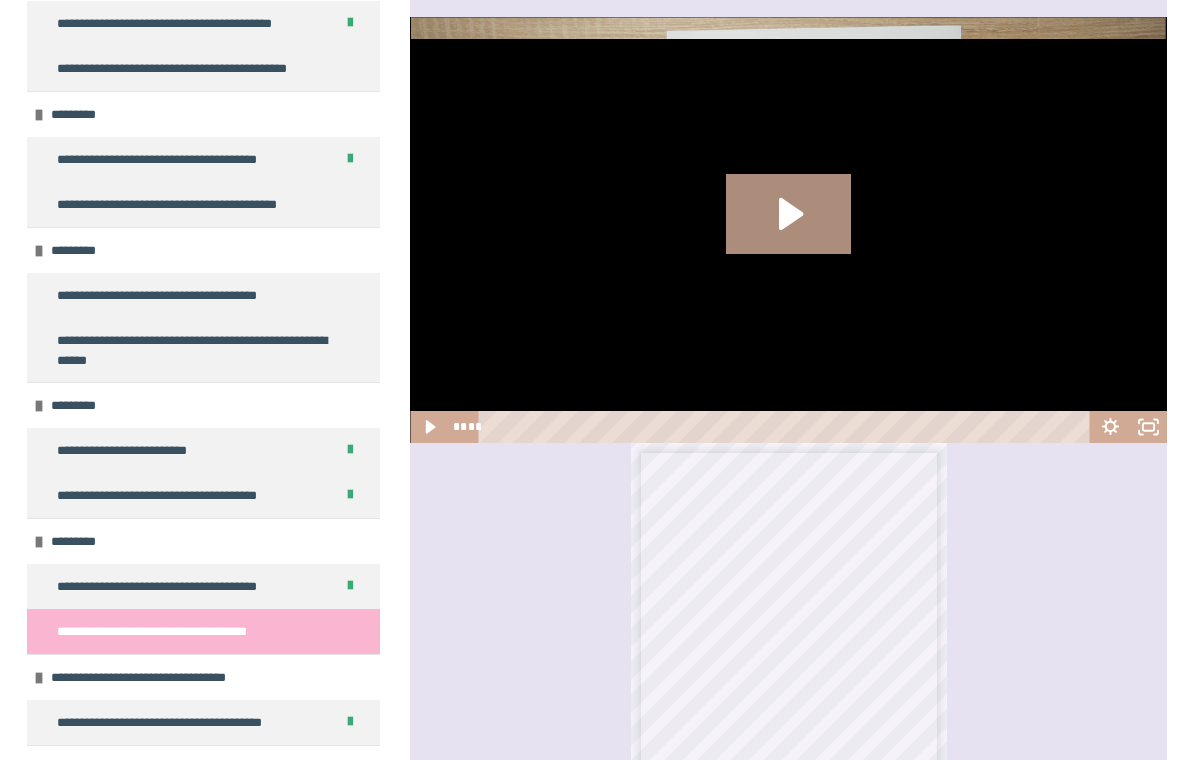 scroll, scrollTop: 4715, scrollLeft: 0, axis: vertical 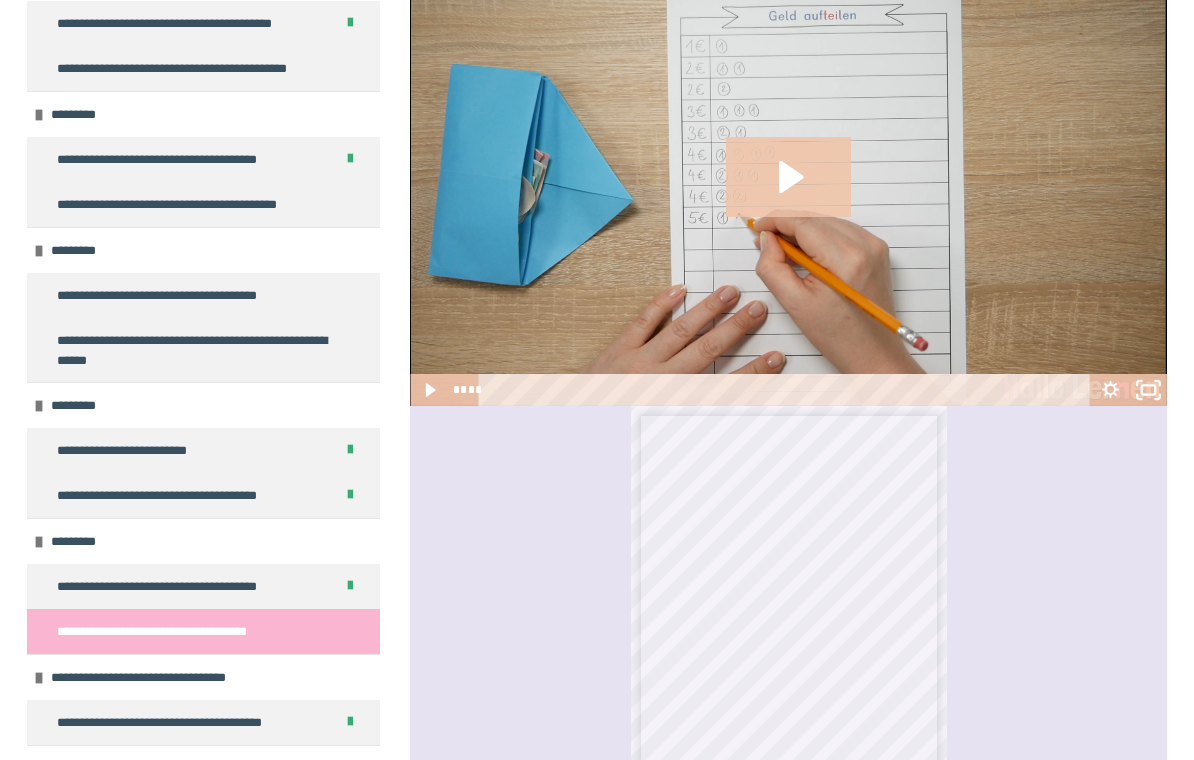 click 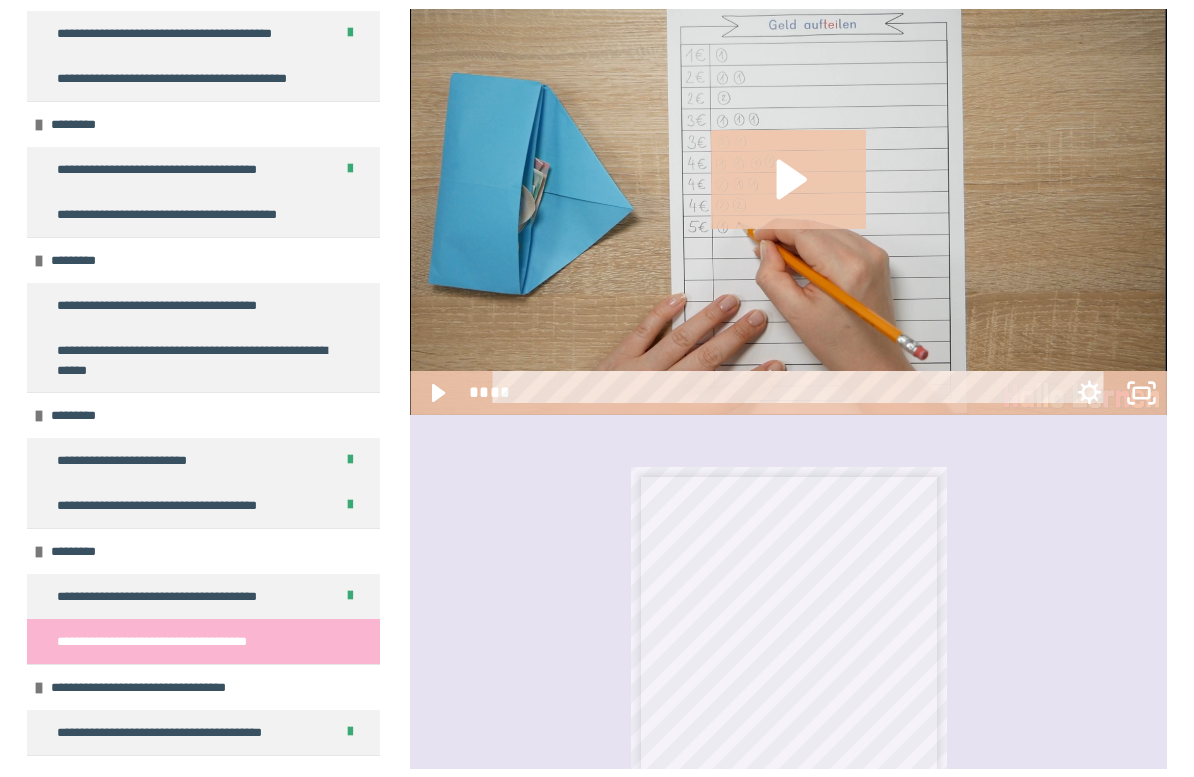 scroll, scrollTop: 24, scrollLeft: 0, axis: vertical 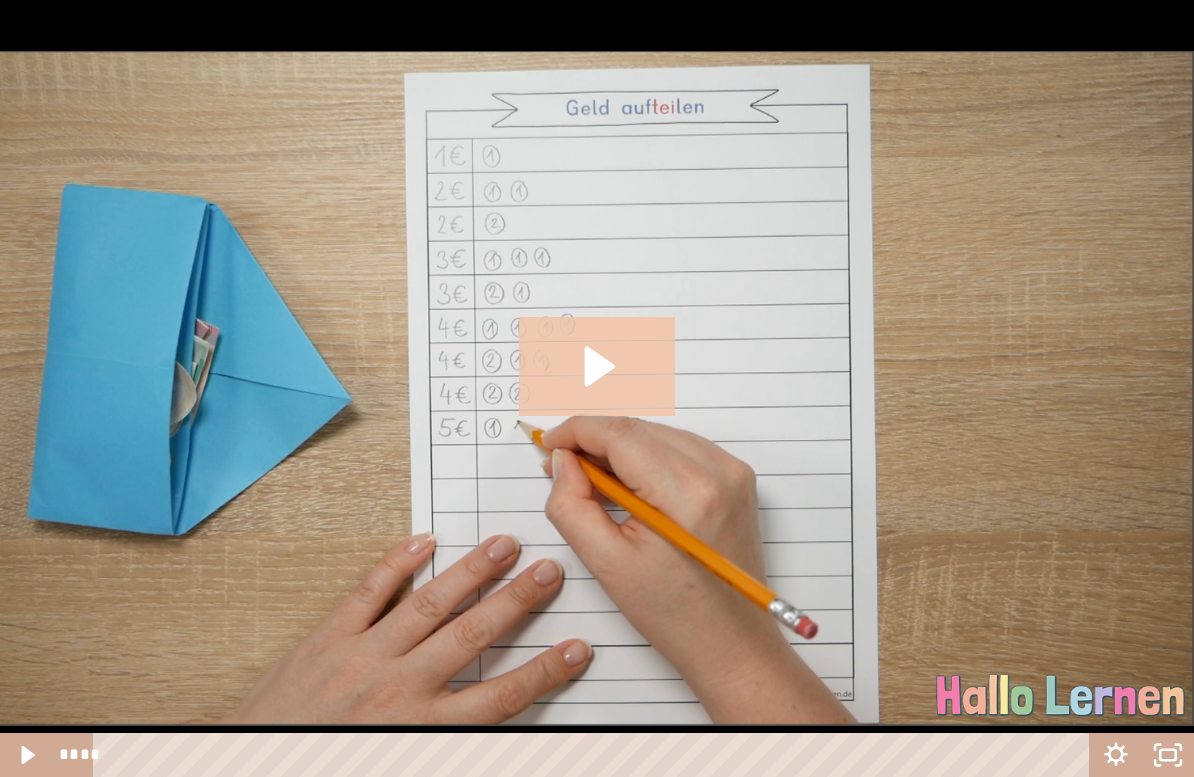 click 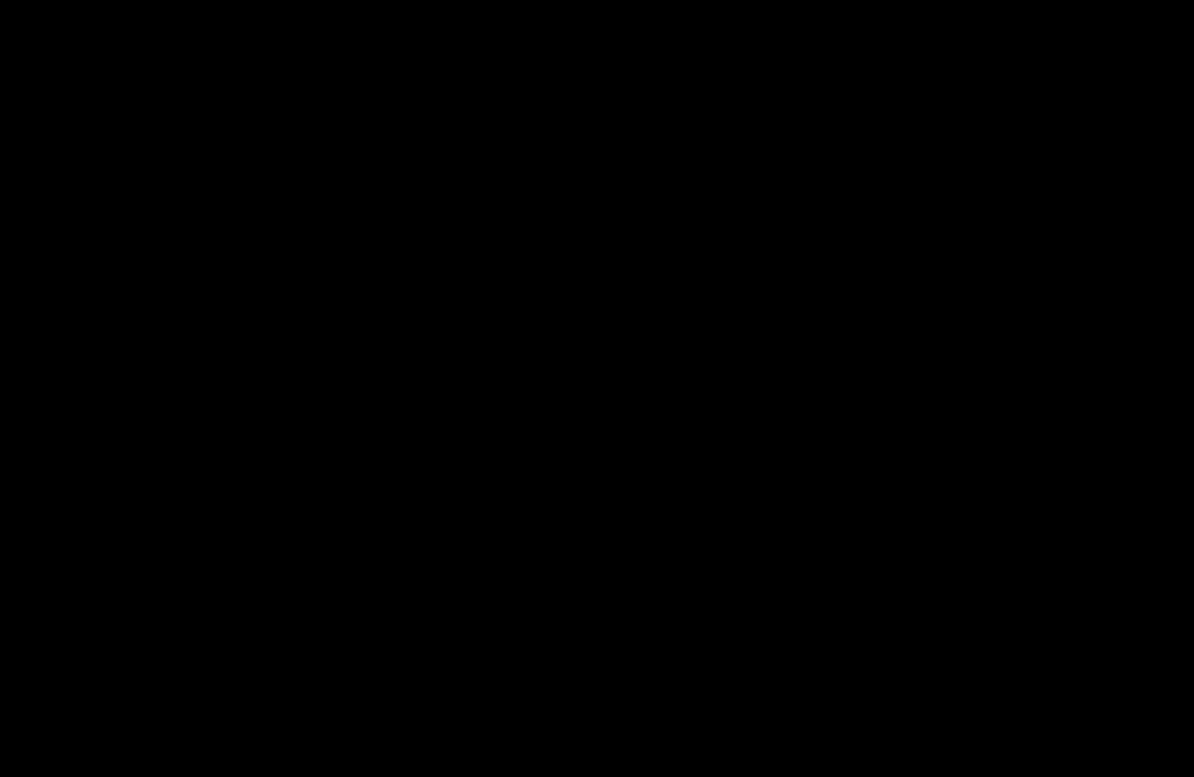 click on "**********" at bounding box center [597, 5538] 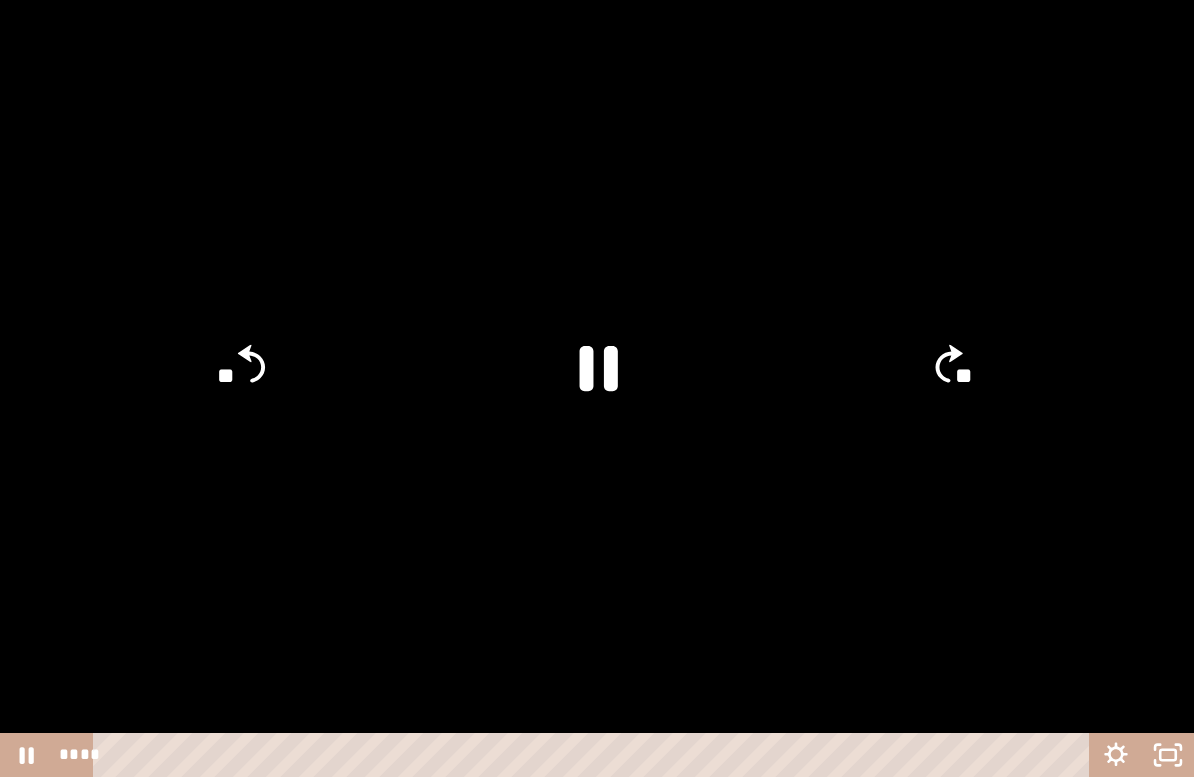 click 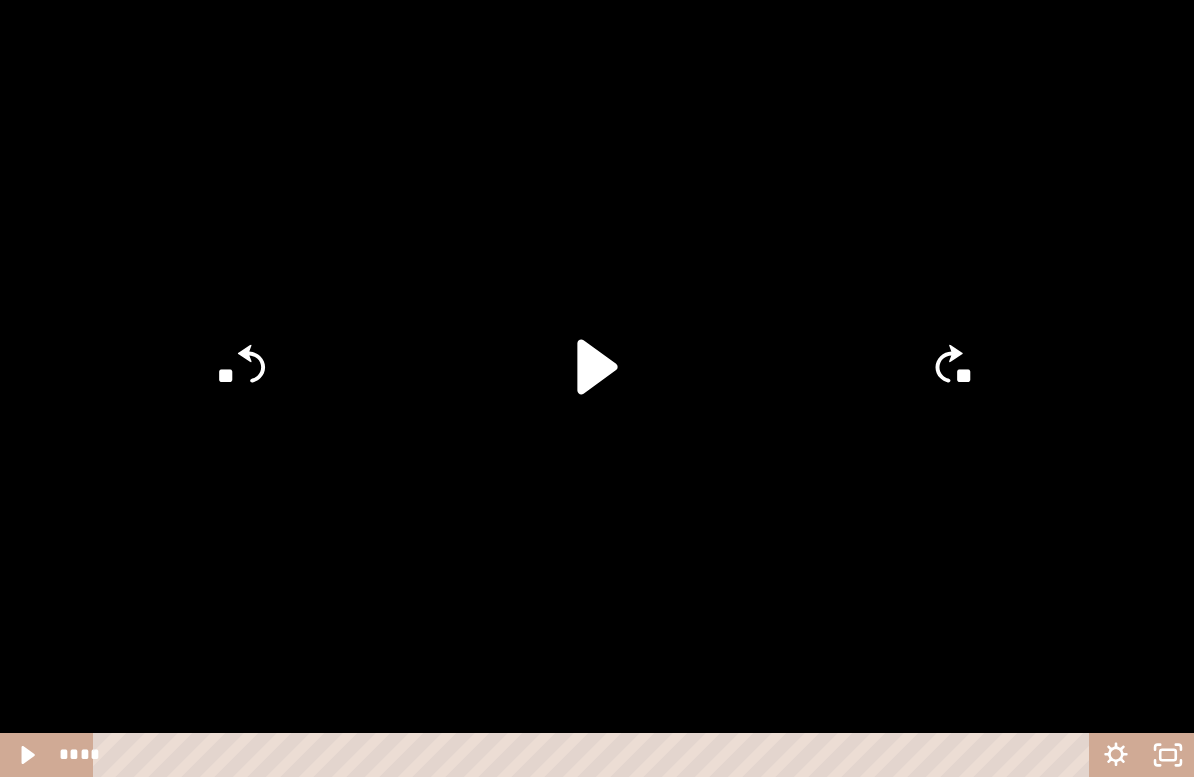 click 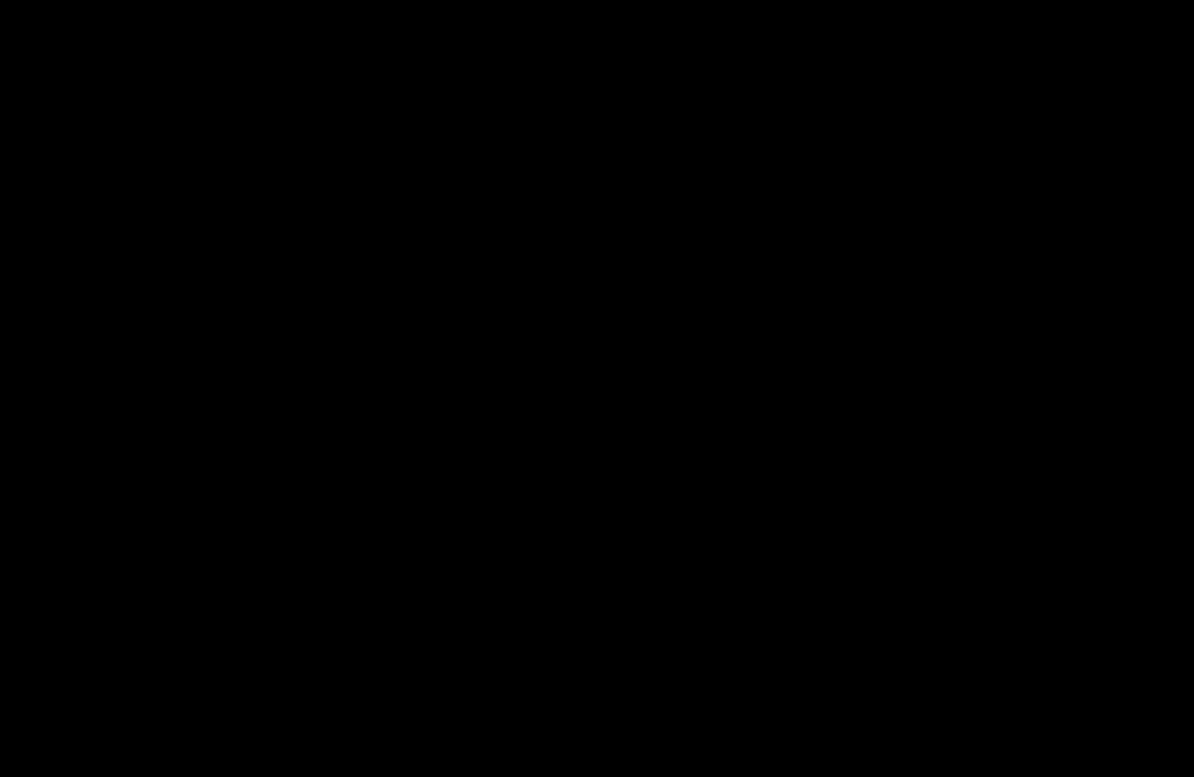 click at bounding box center [597, 388] 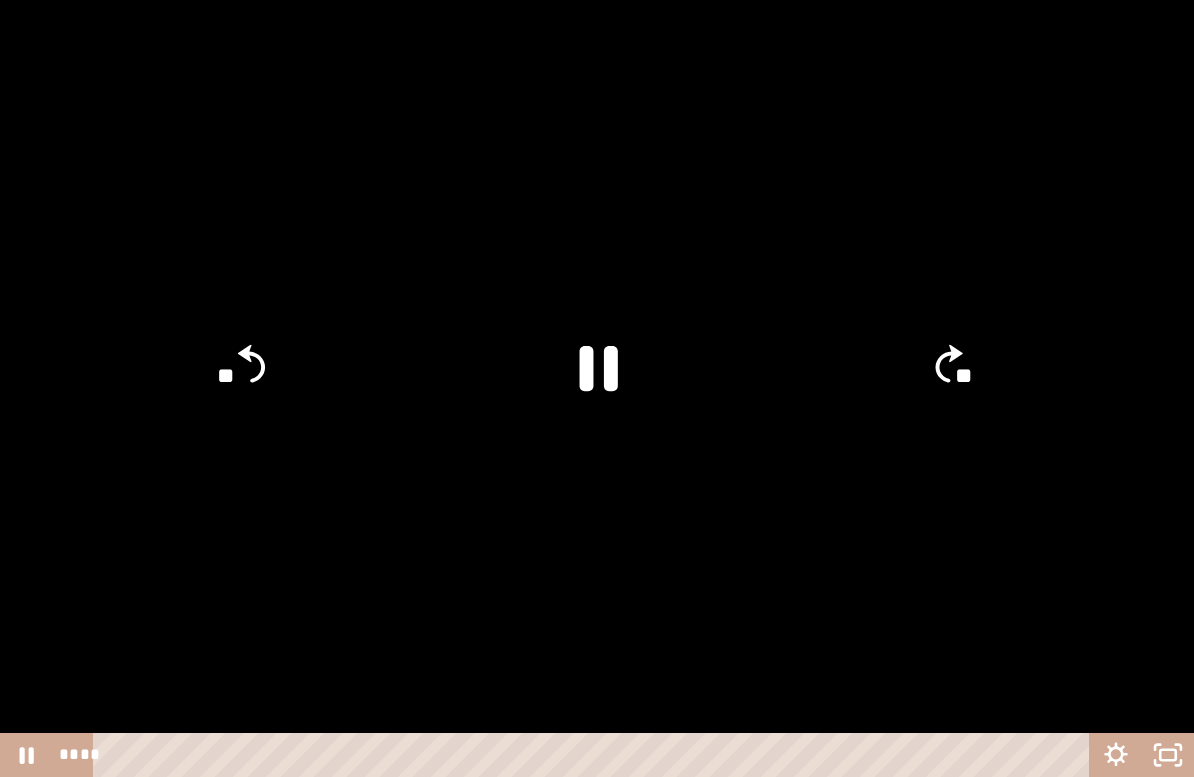 click 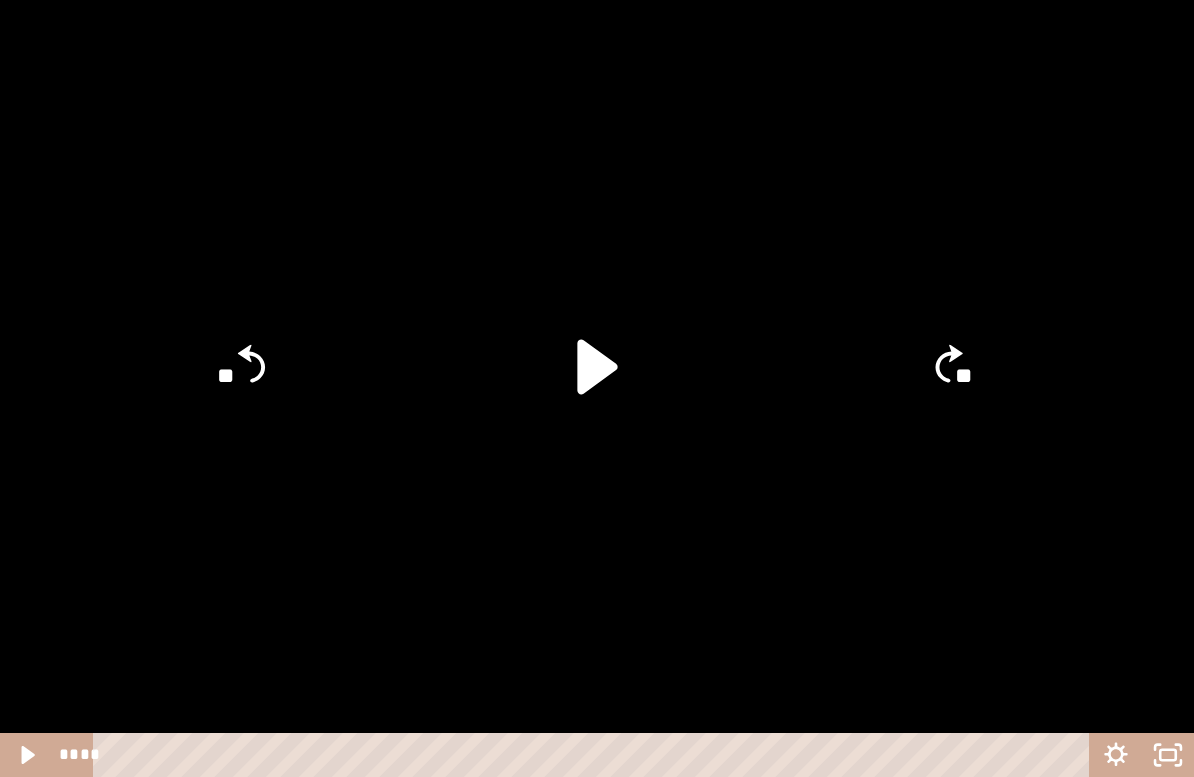 click 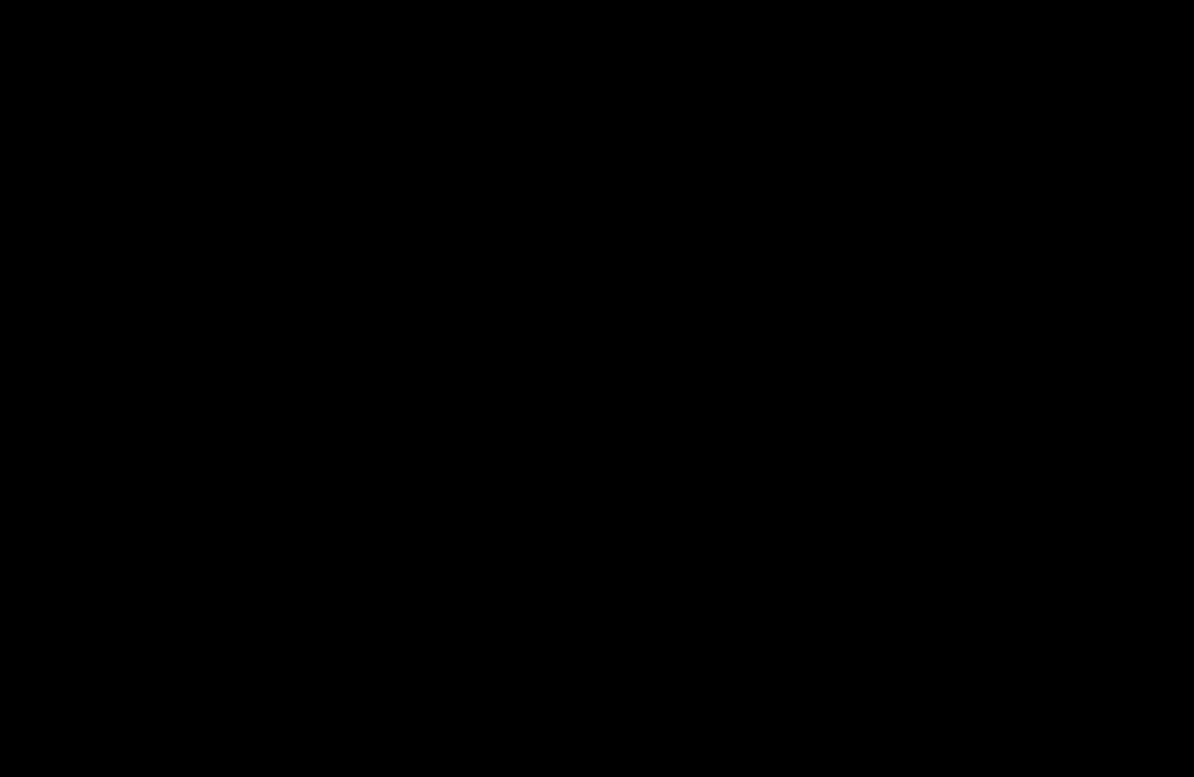click at bounding box center (597, 388) 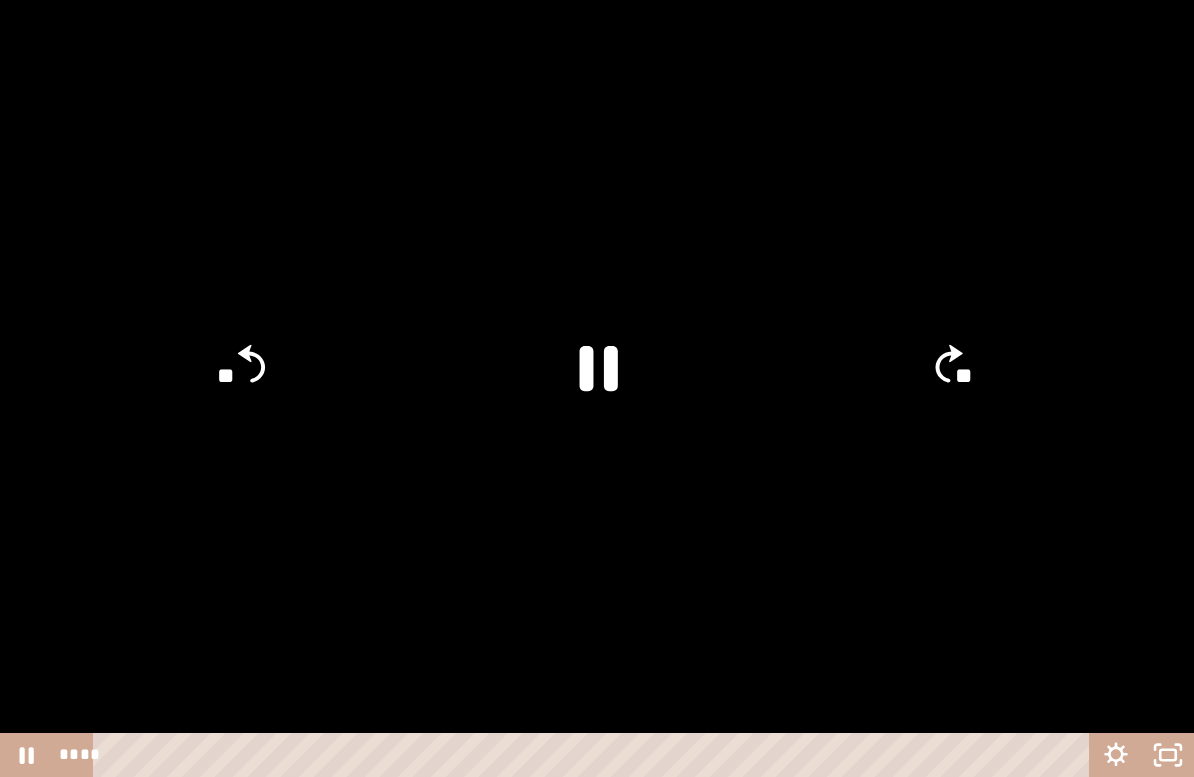 click 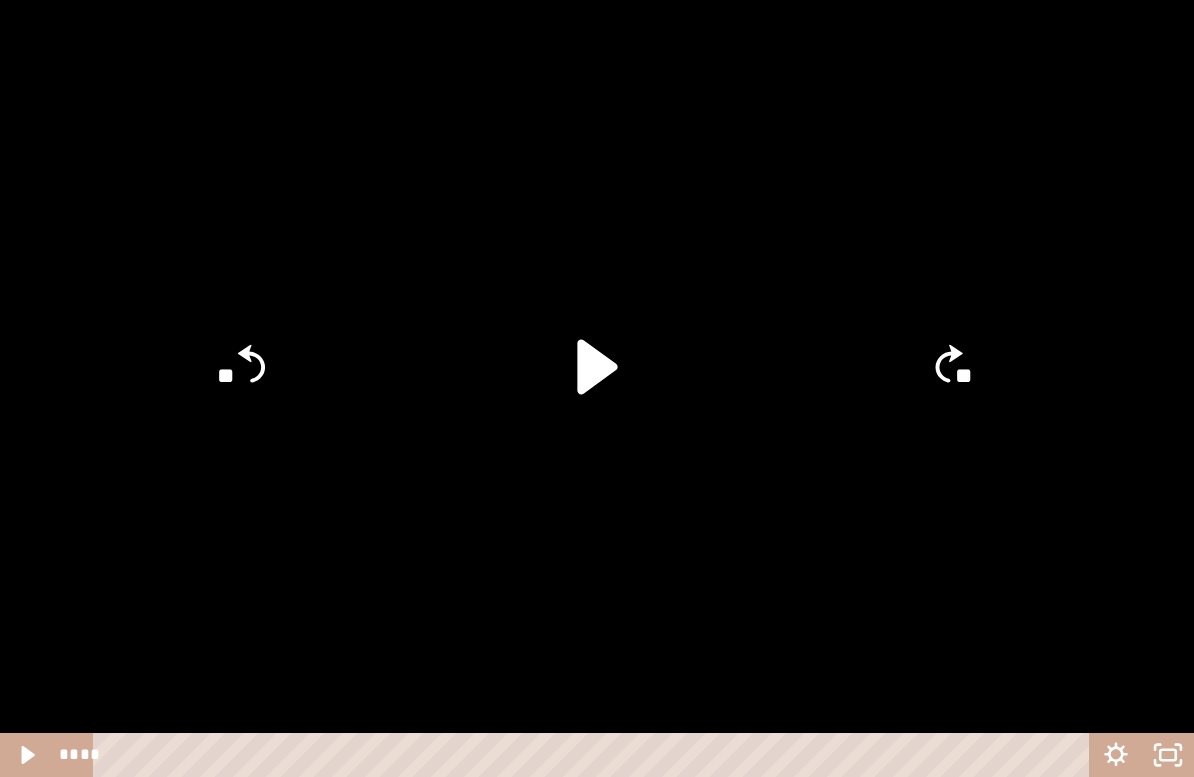 click 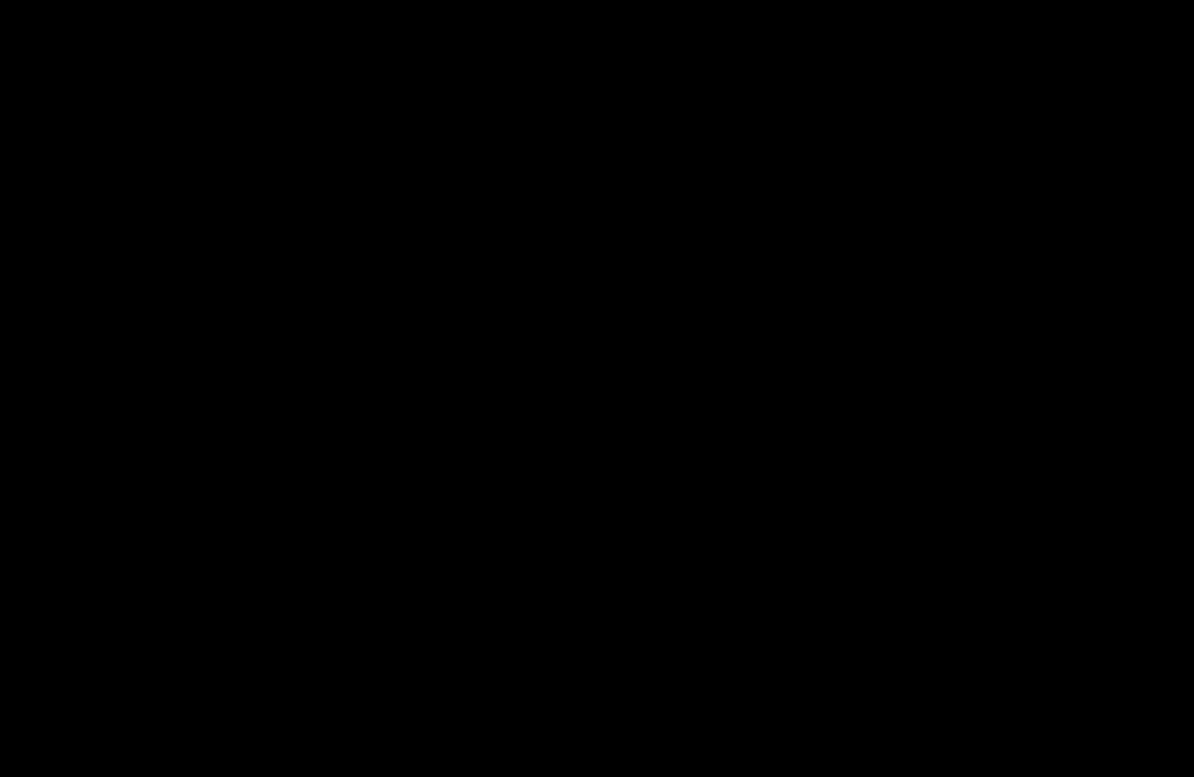 click at bounding box center (597, 388) 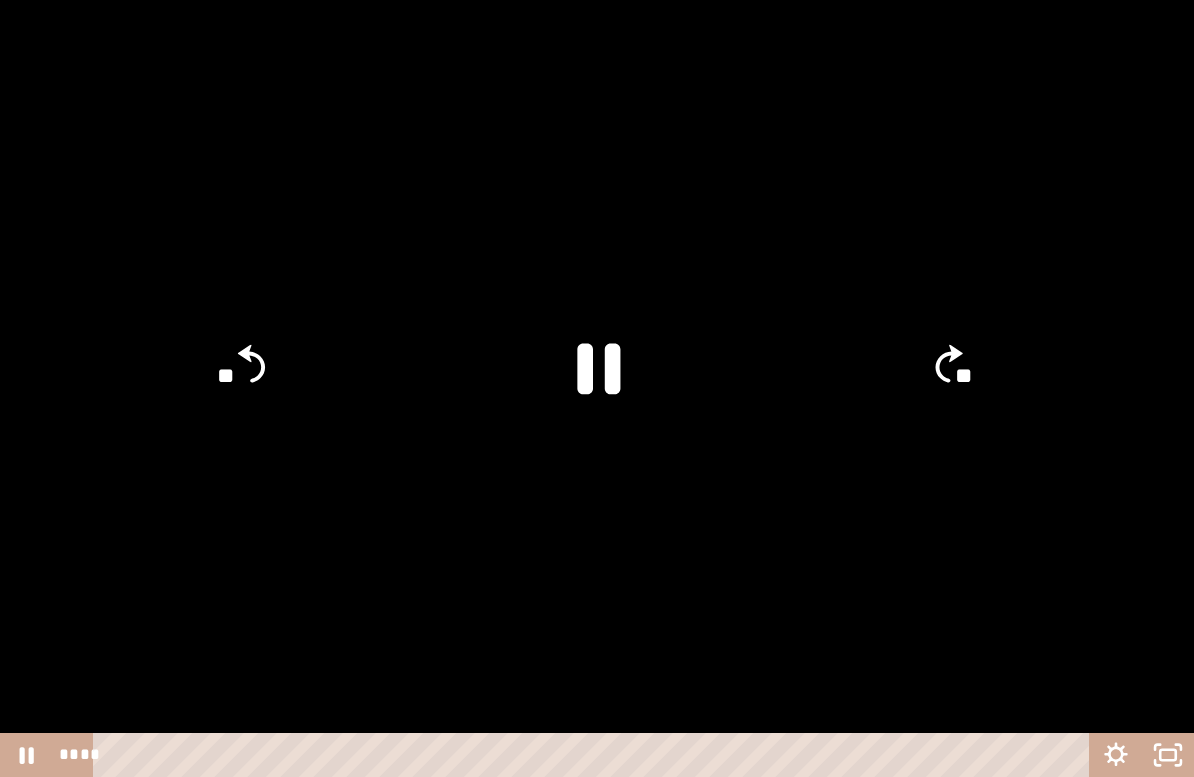 click 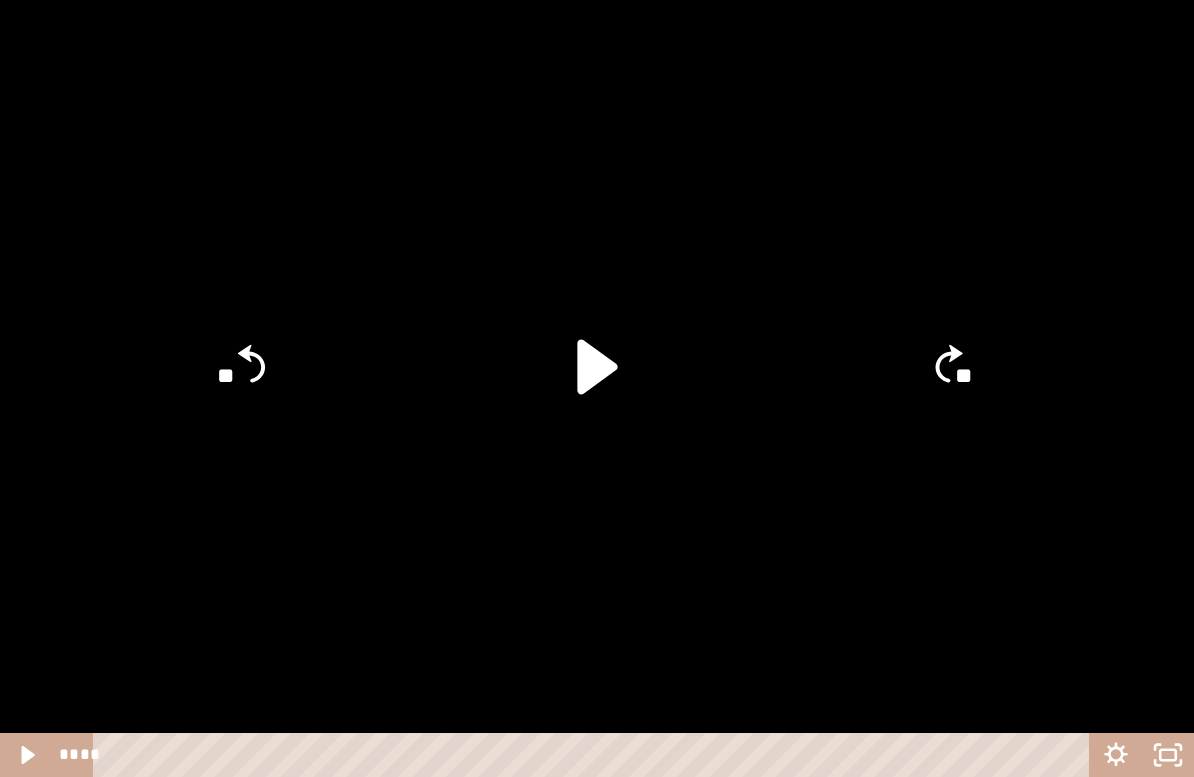 click 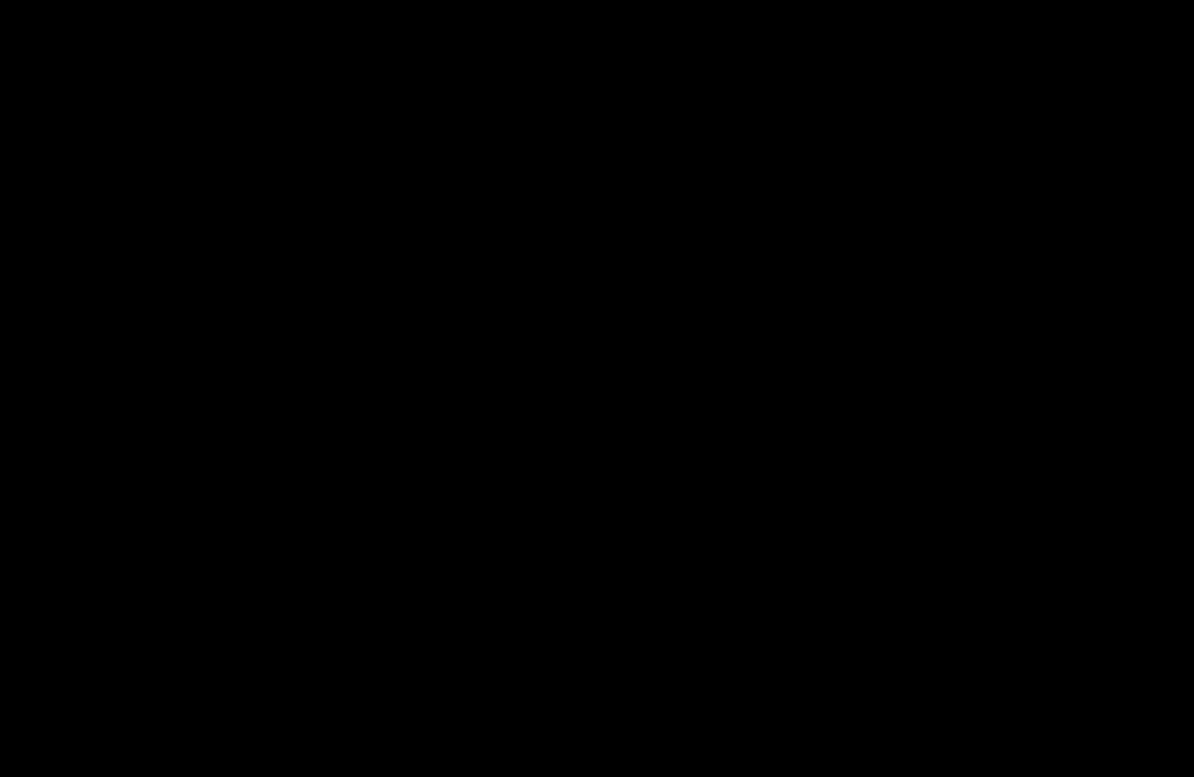 click at bounding box center [597, 388] 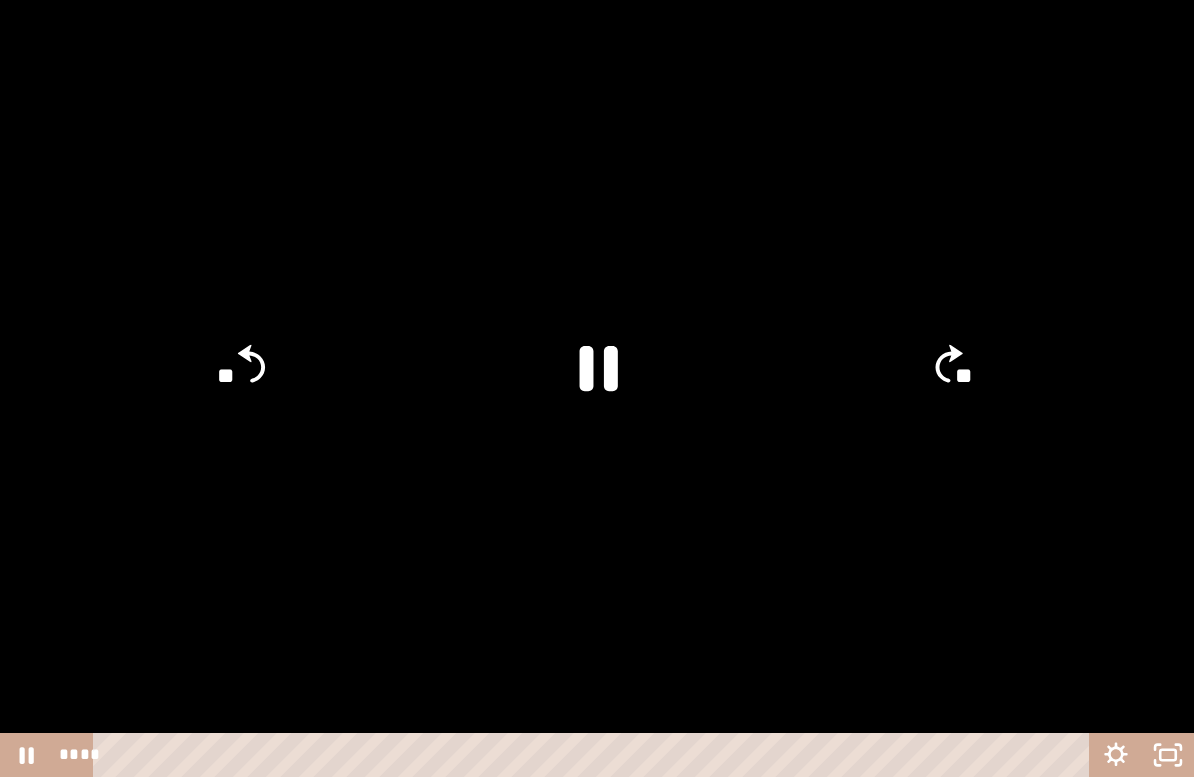 click 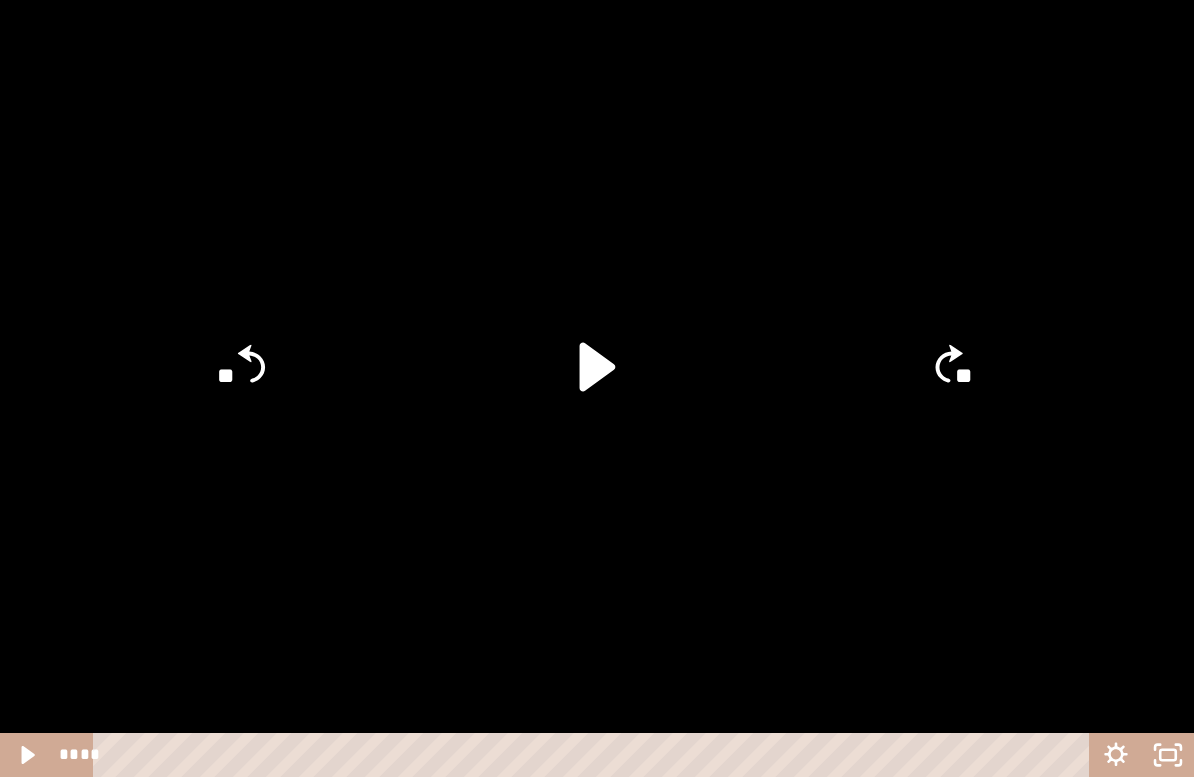 click 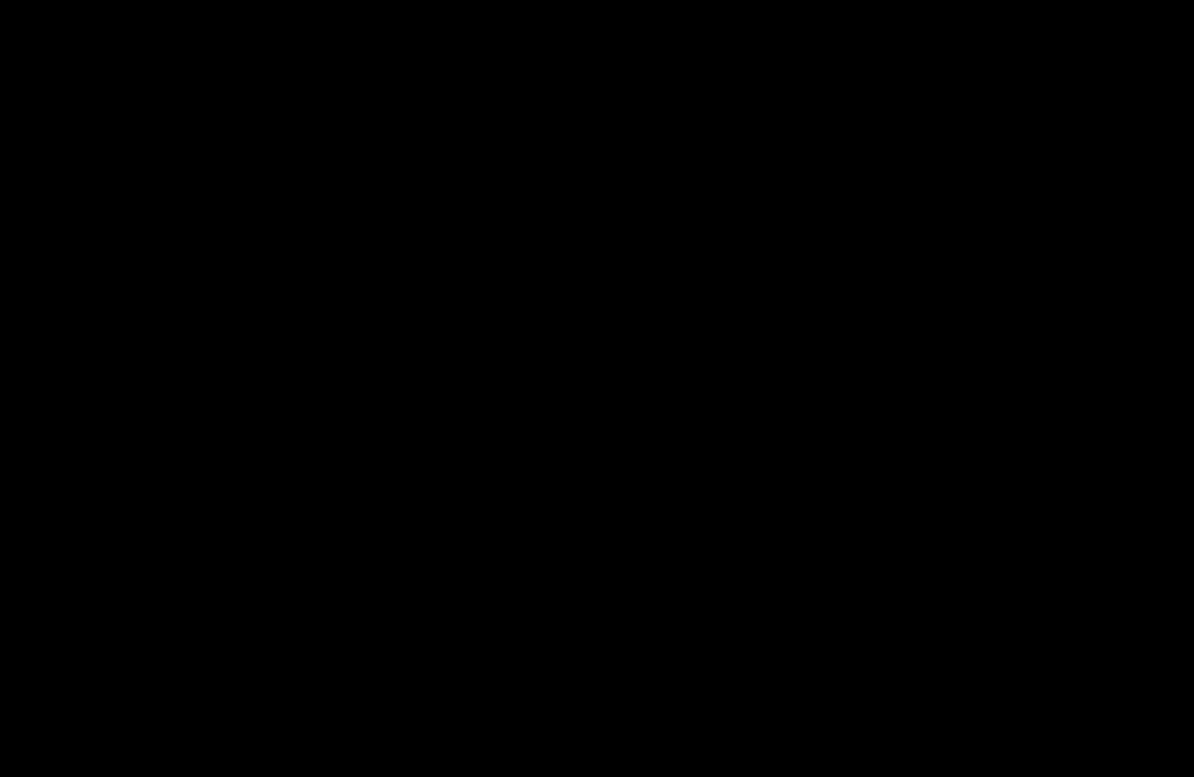 click at bounding box center (597, 388) 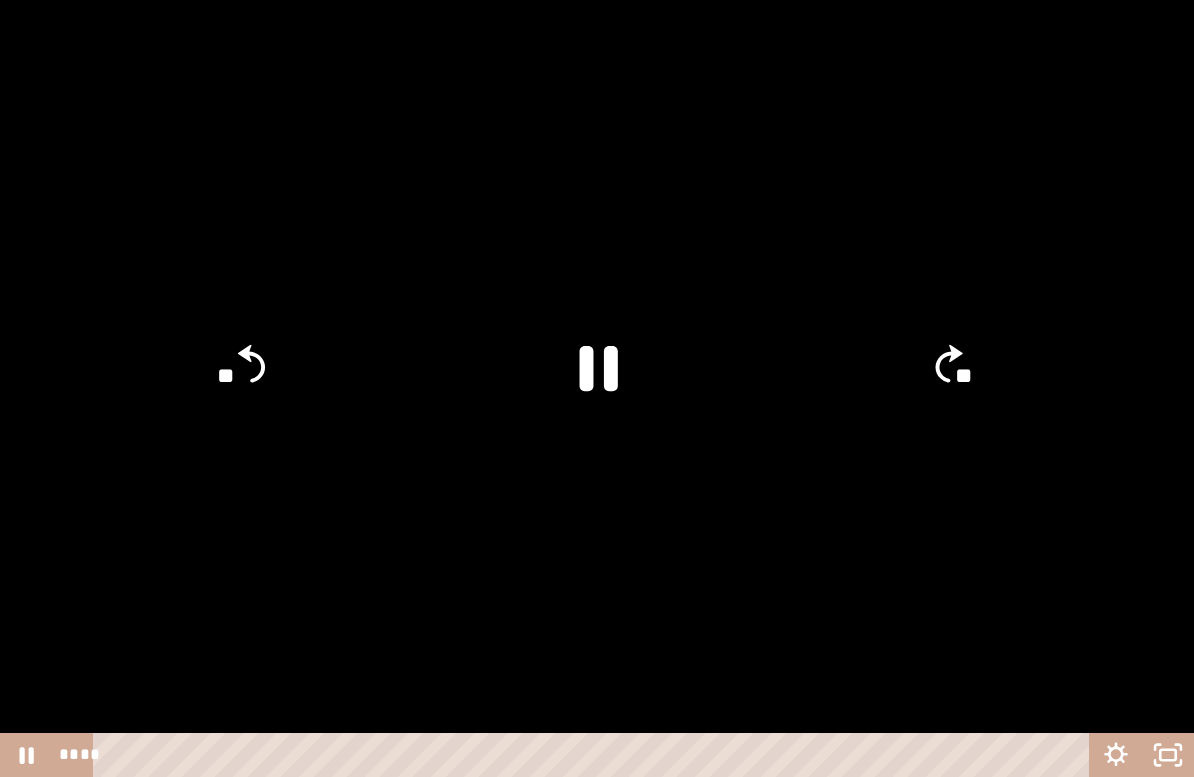 click 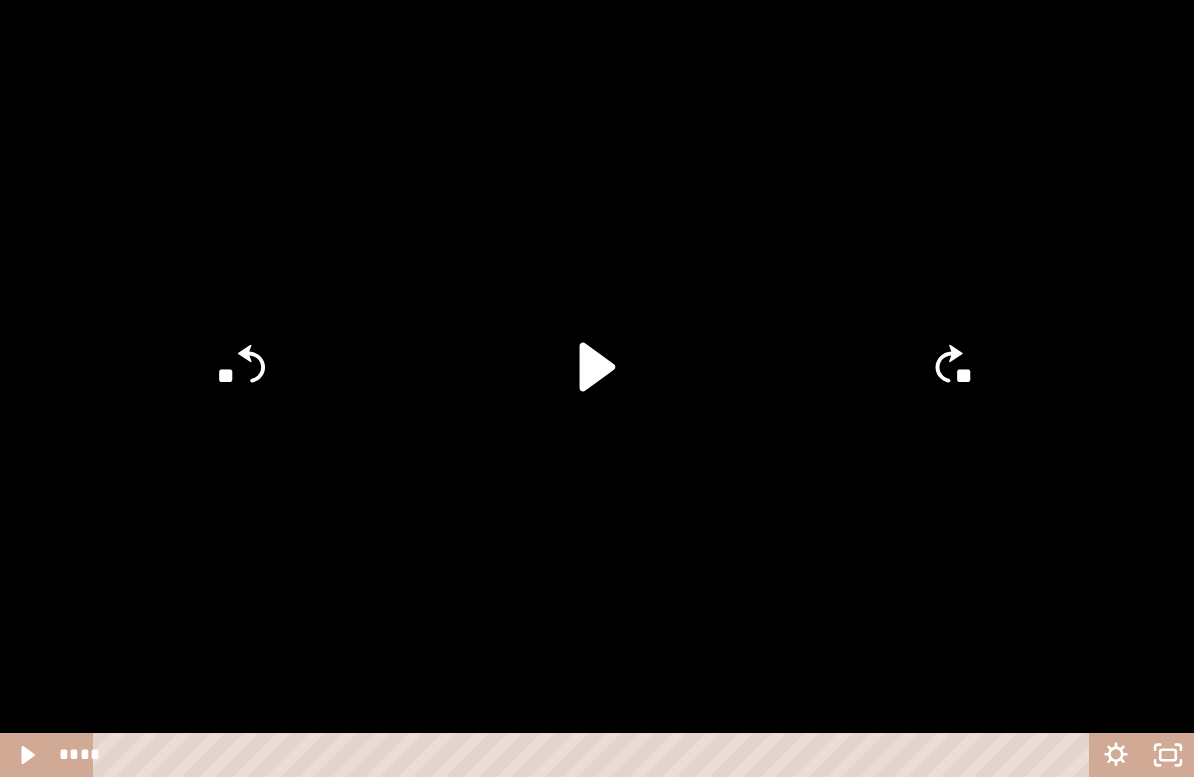 click 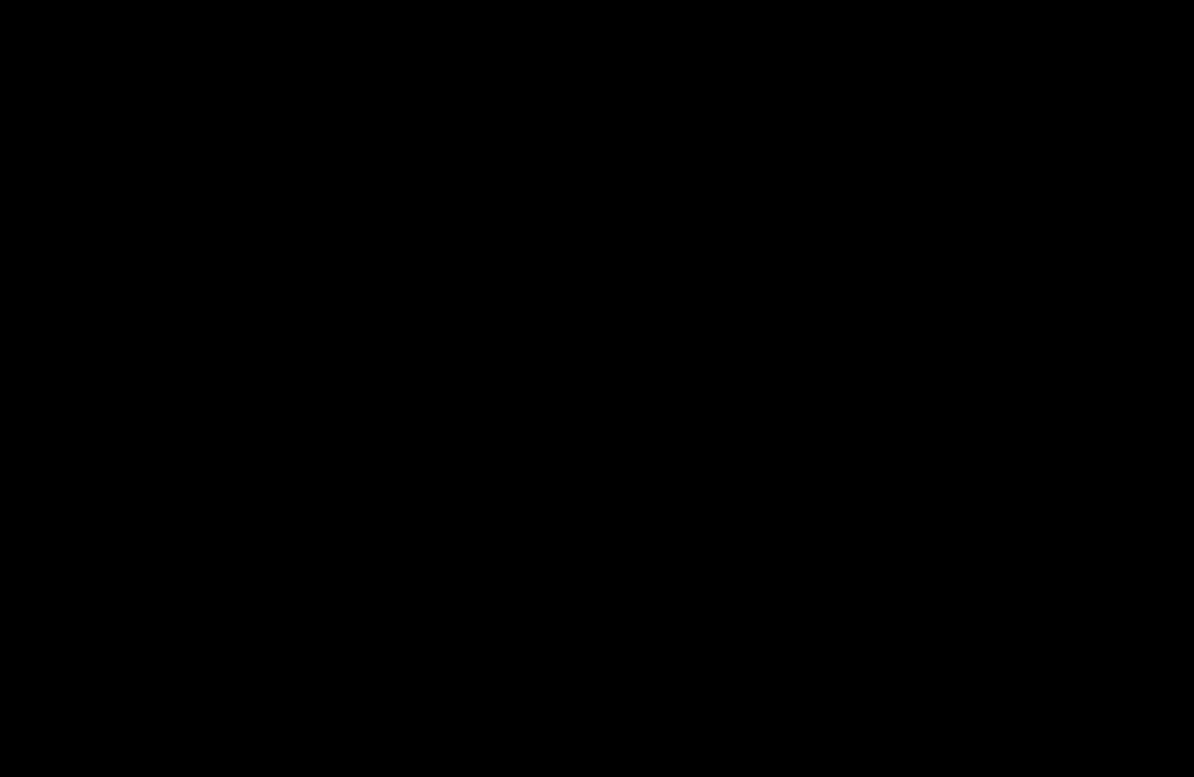 click at bounding box center (597, 388) 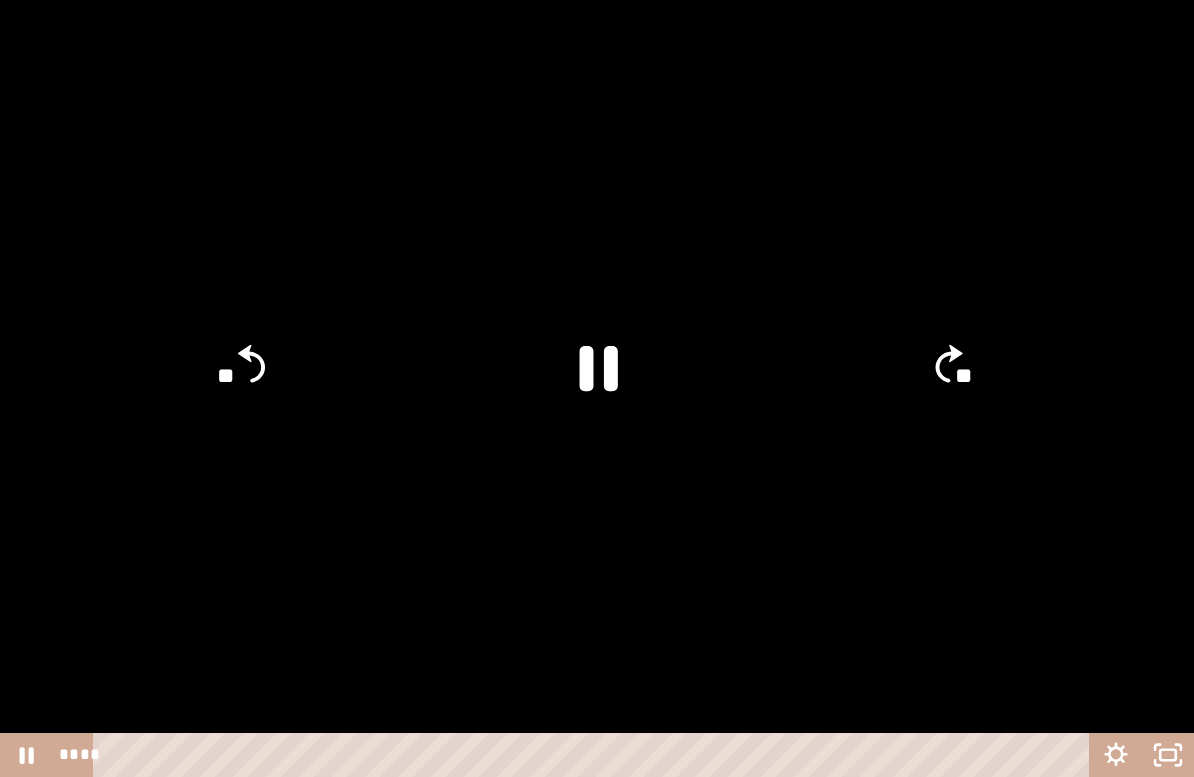 click 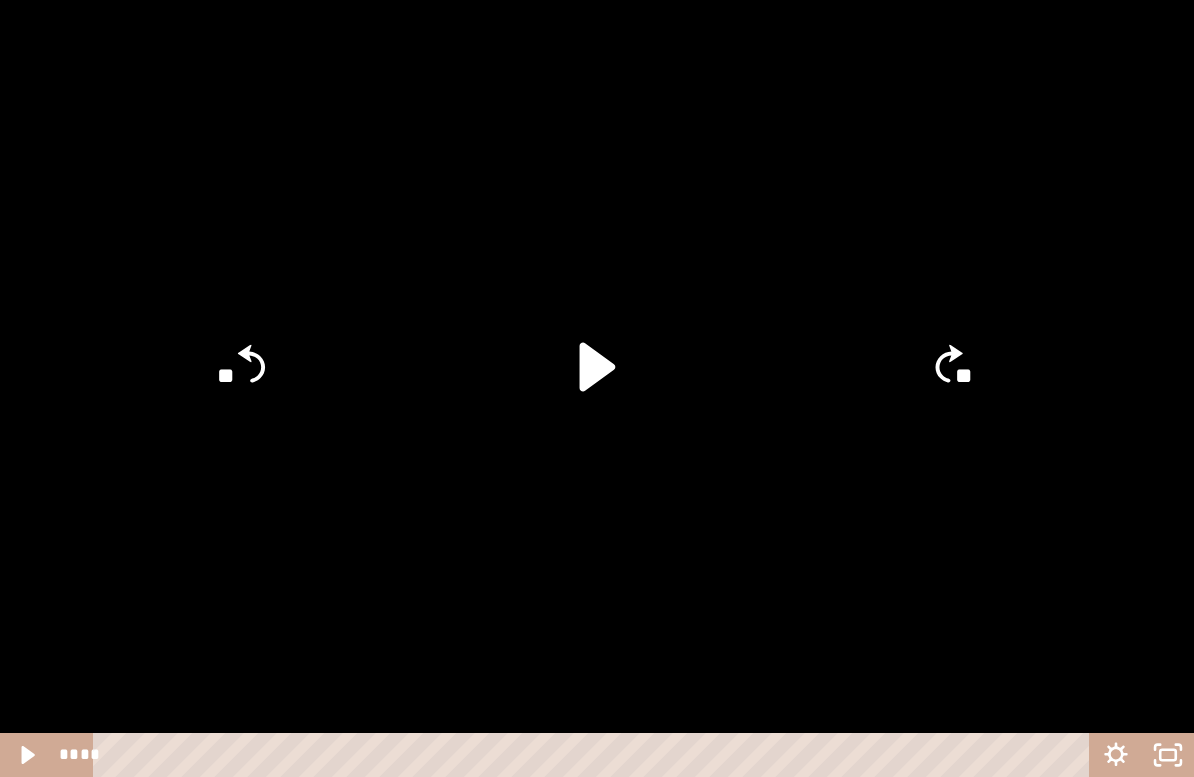 click 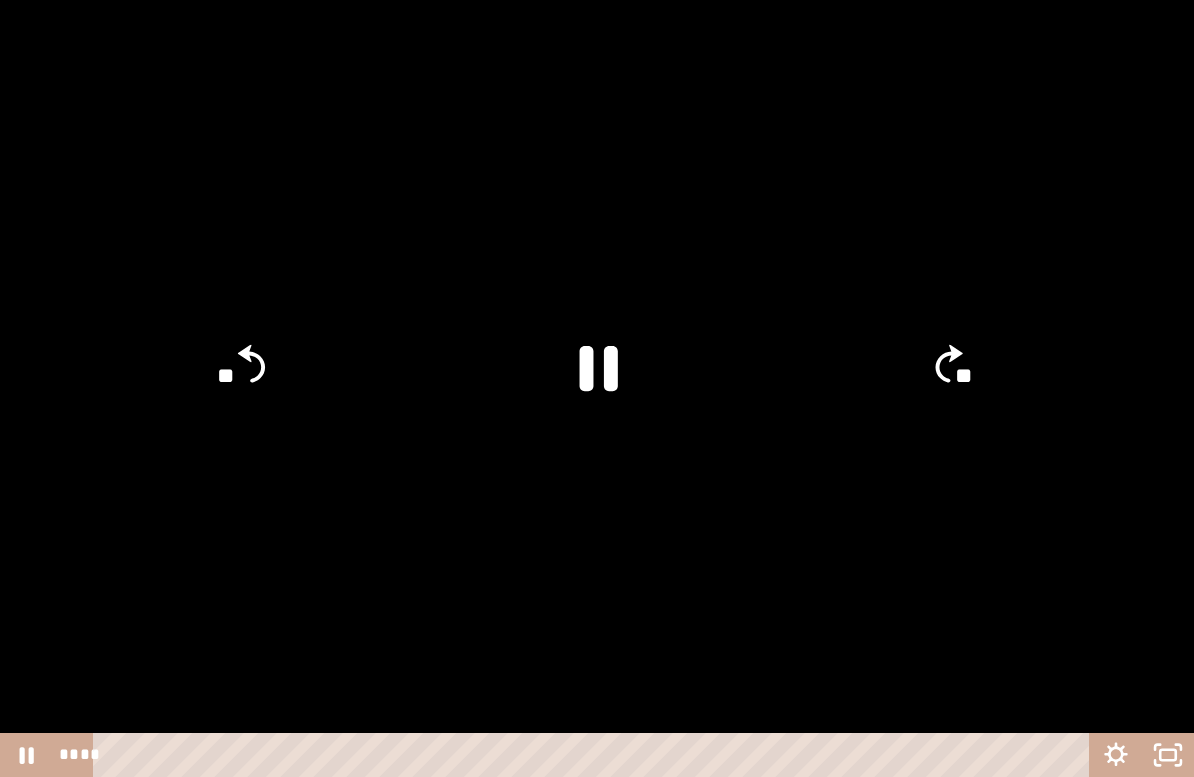 click 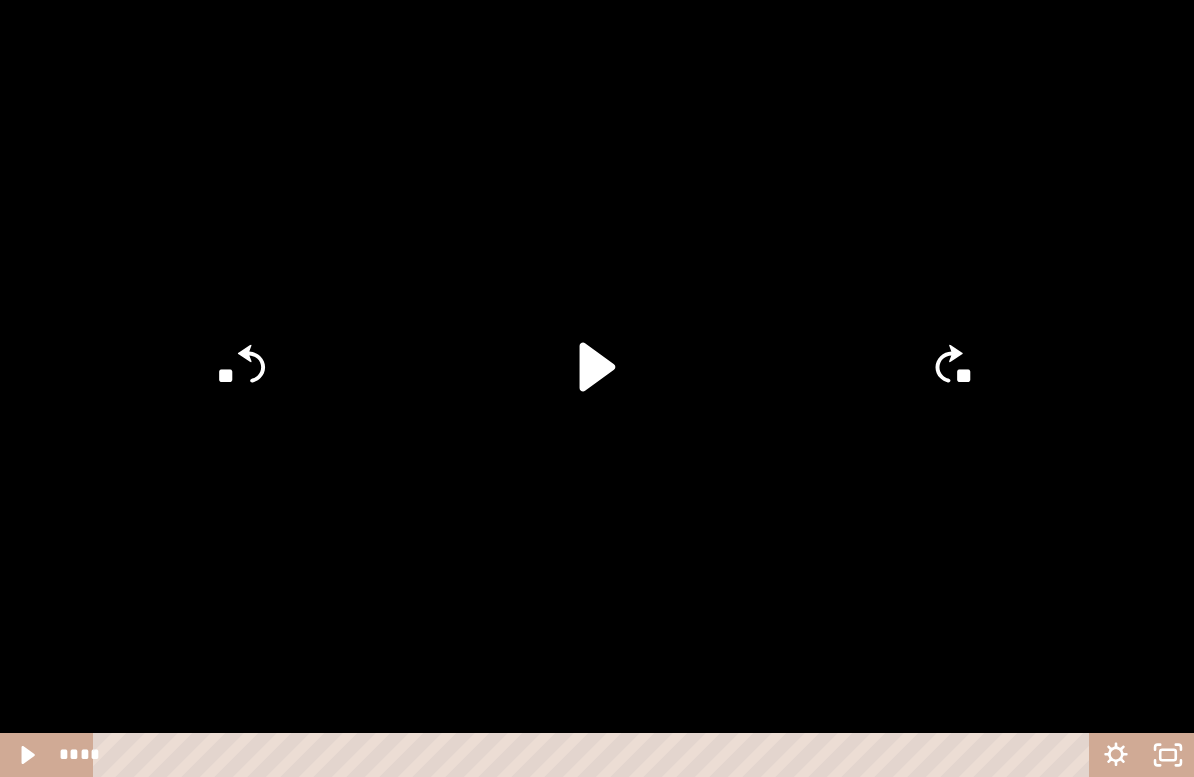 click 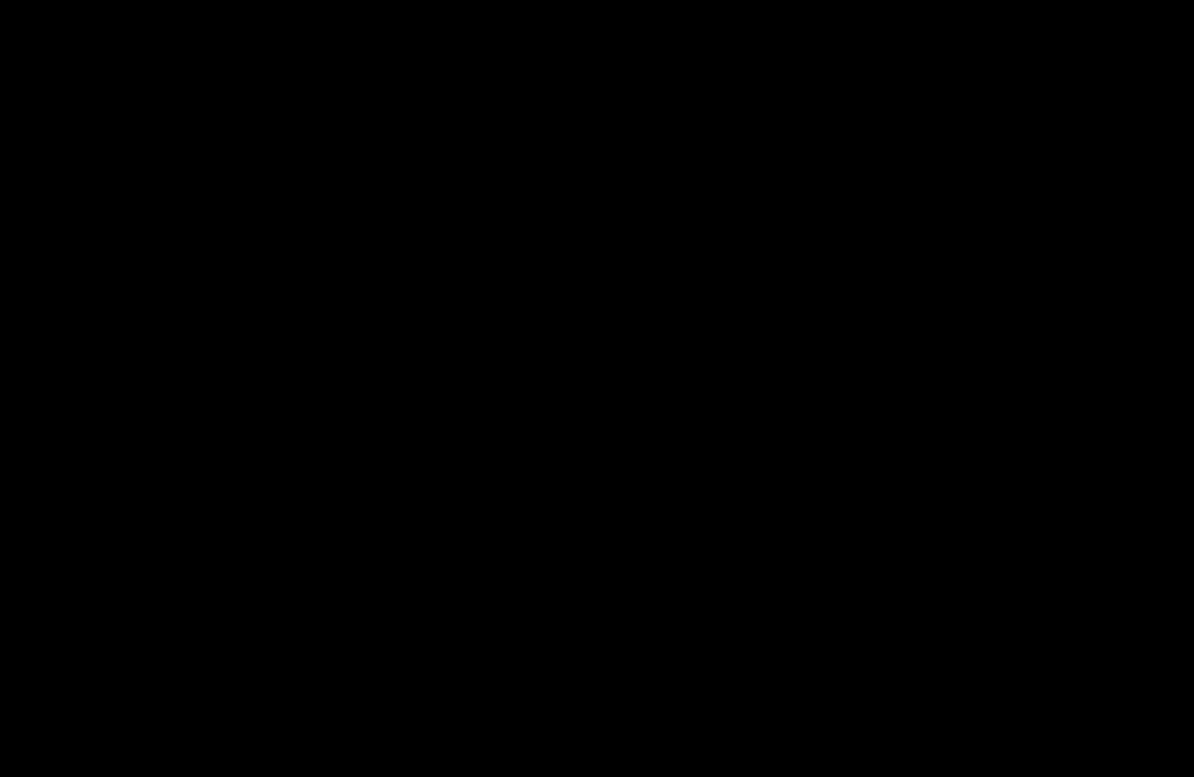 click at bounding box center (597, 388) 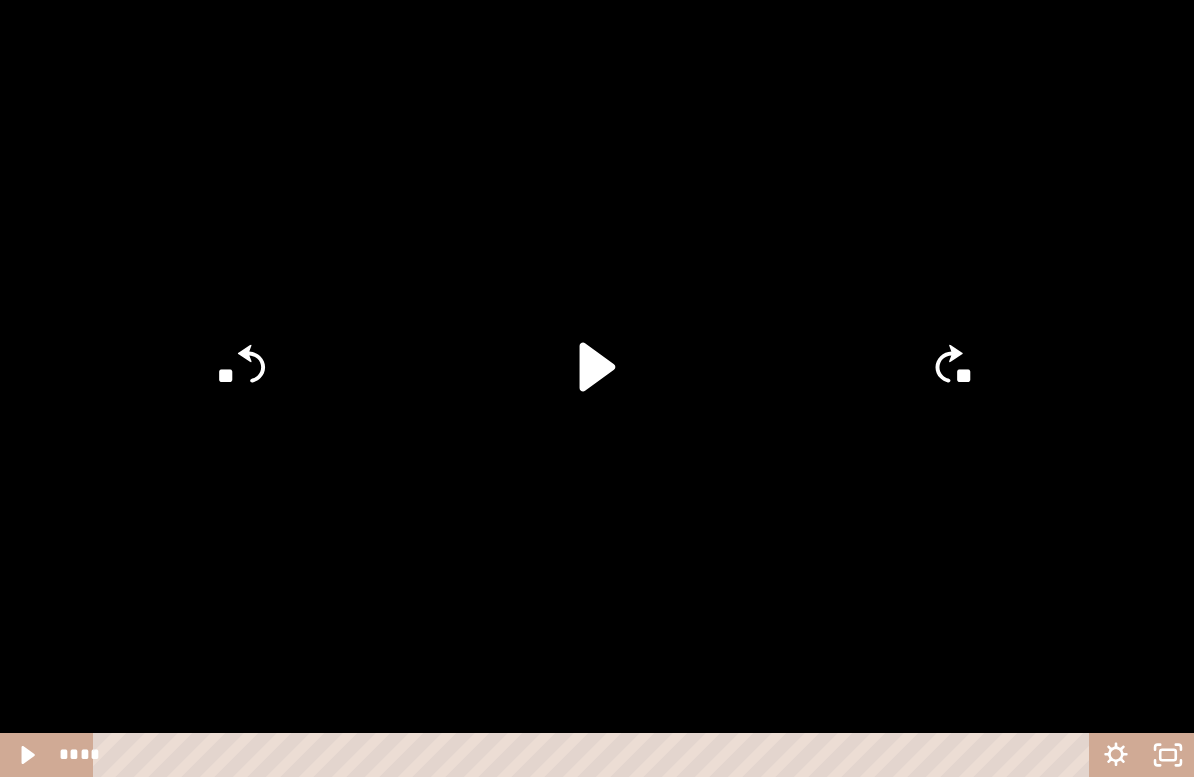 click 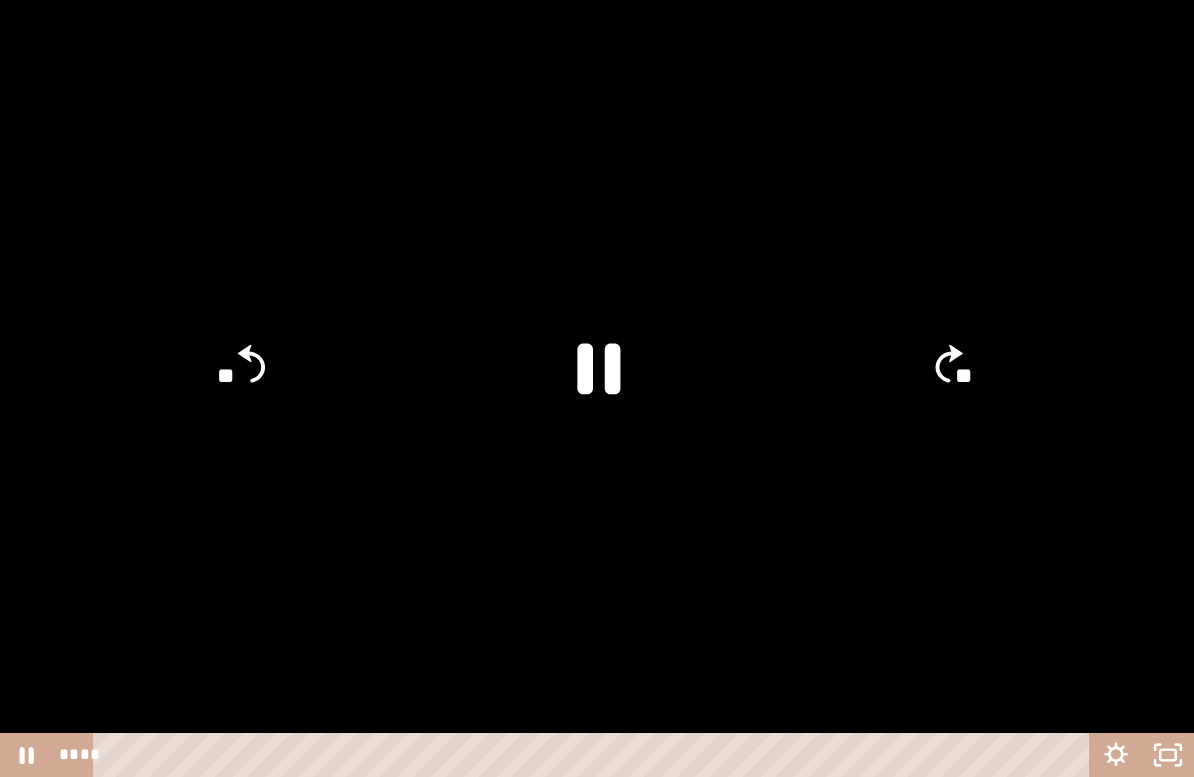 click 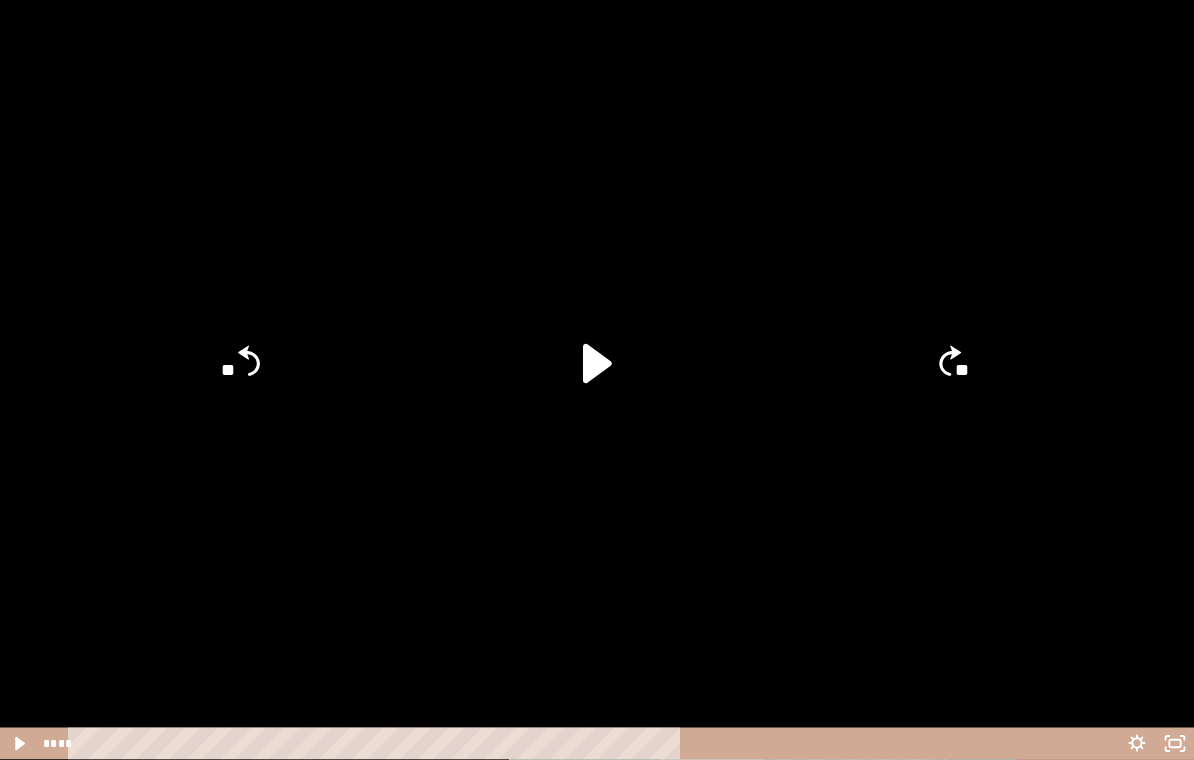 scroll, scrollTop: 5530, scrollLeft: 0, axis: vertical 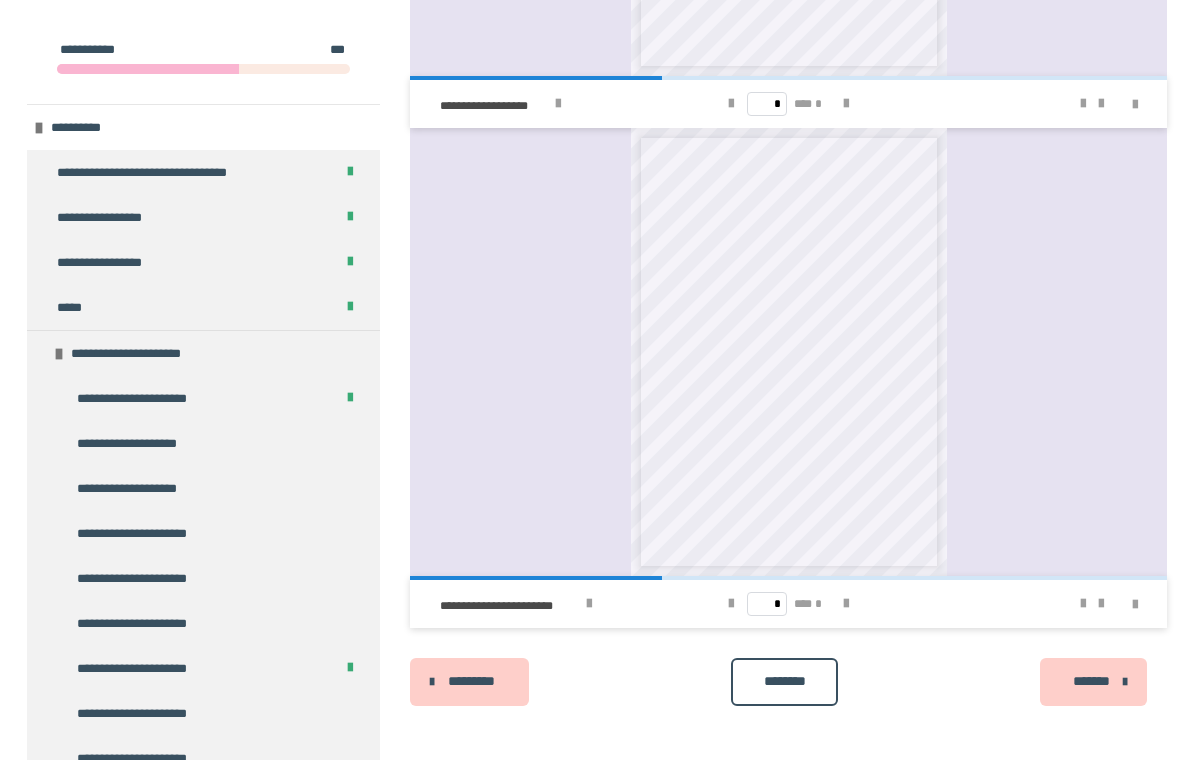 click on "********" at bounding box center [784, 681] 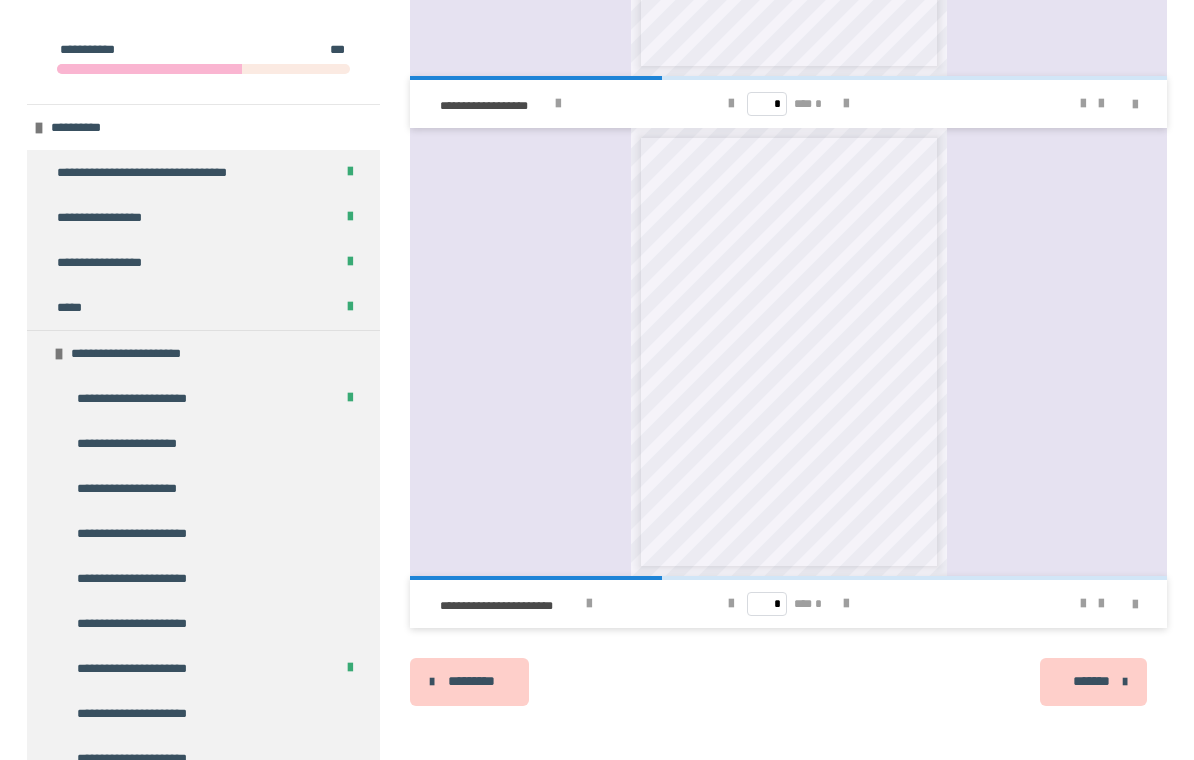 click on "********* ******** *******" at bounding box center (788, 682) 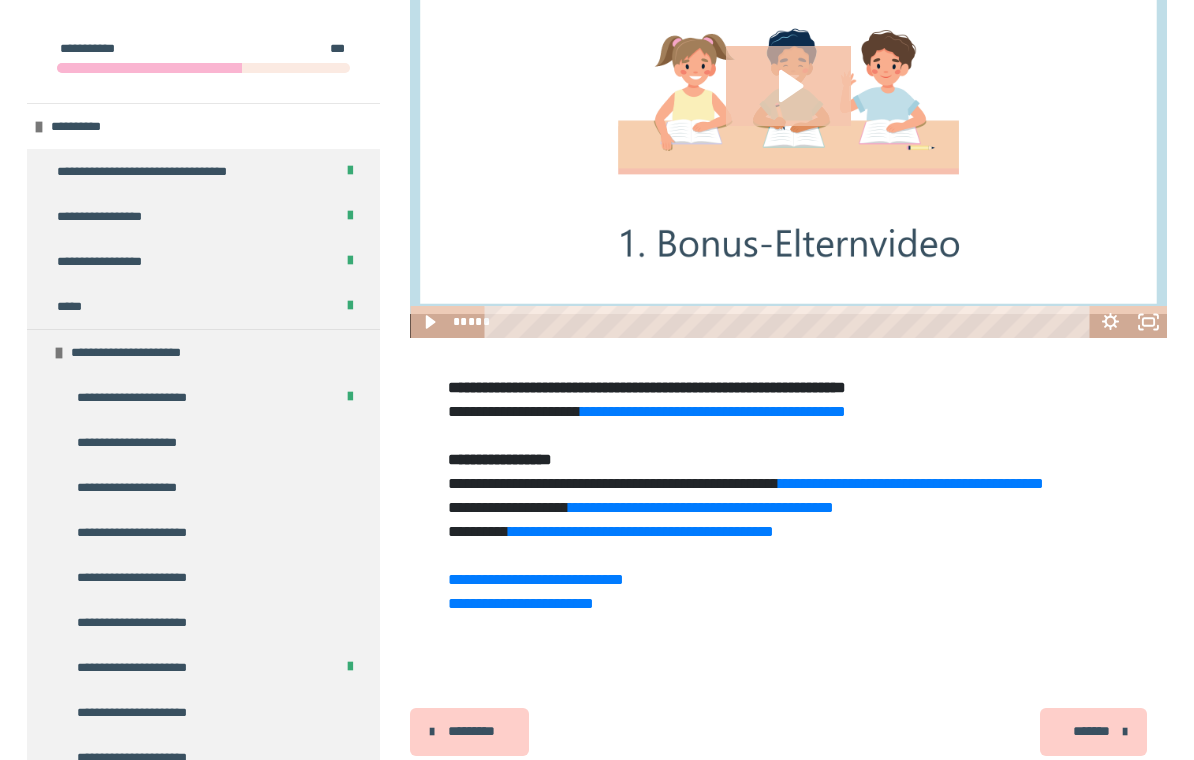 scroll, scrollTop: 417, scrollLeft: 0, axis: vertical 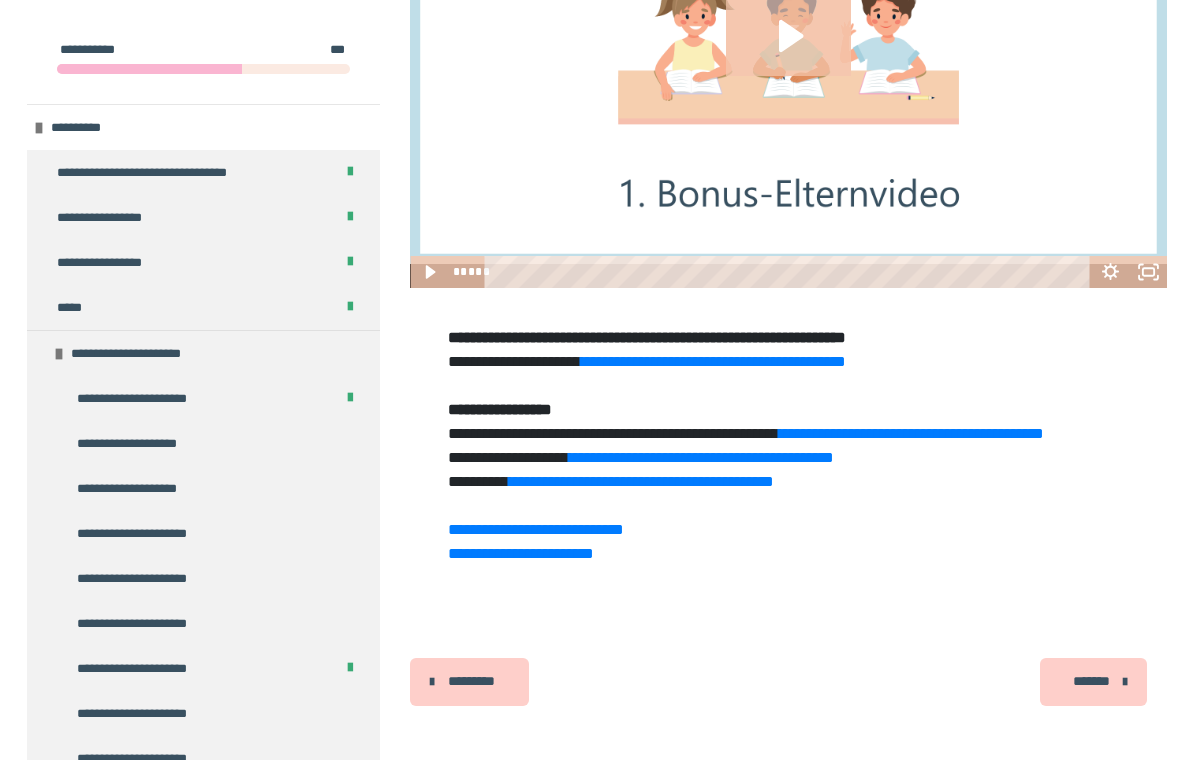 click on "*******" at bounding box center (1093, 682) 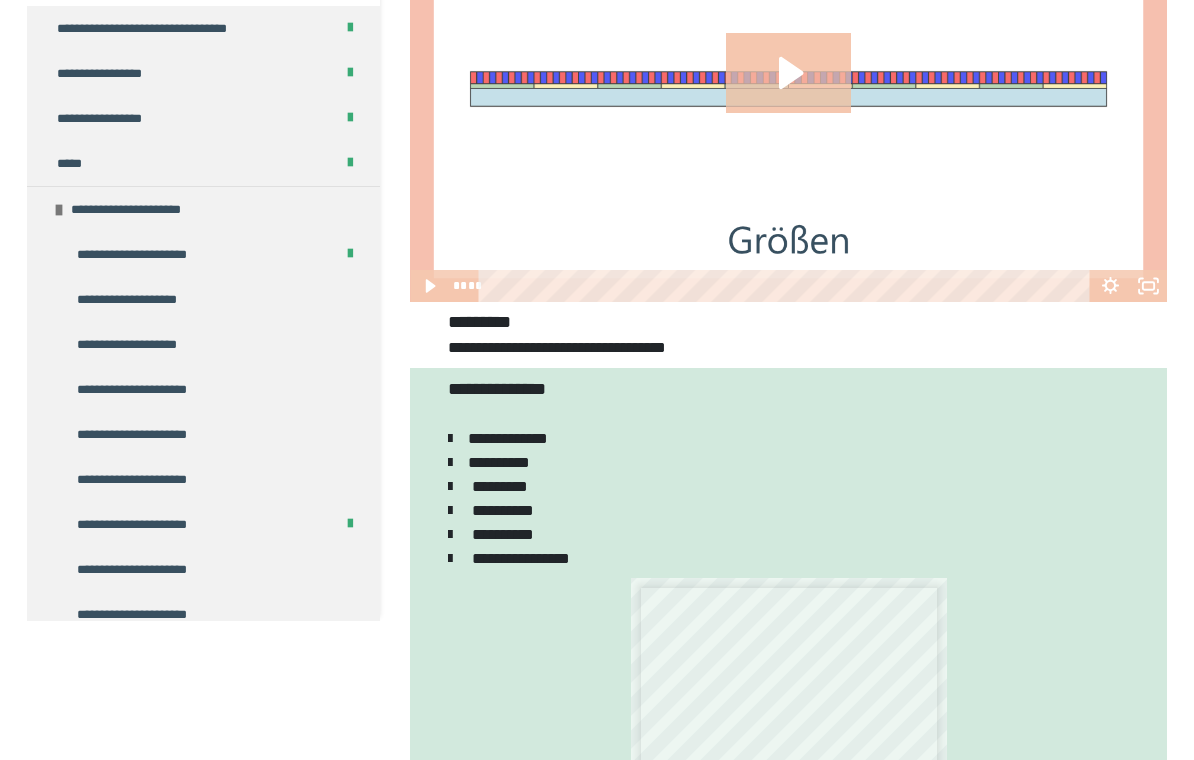 scroll, scrollTop: 0, scrollLeft: 0, axis: both 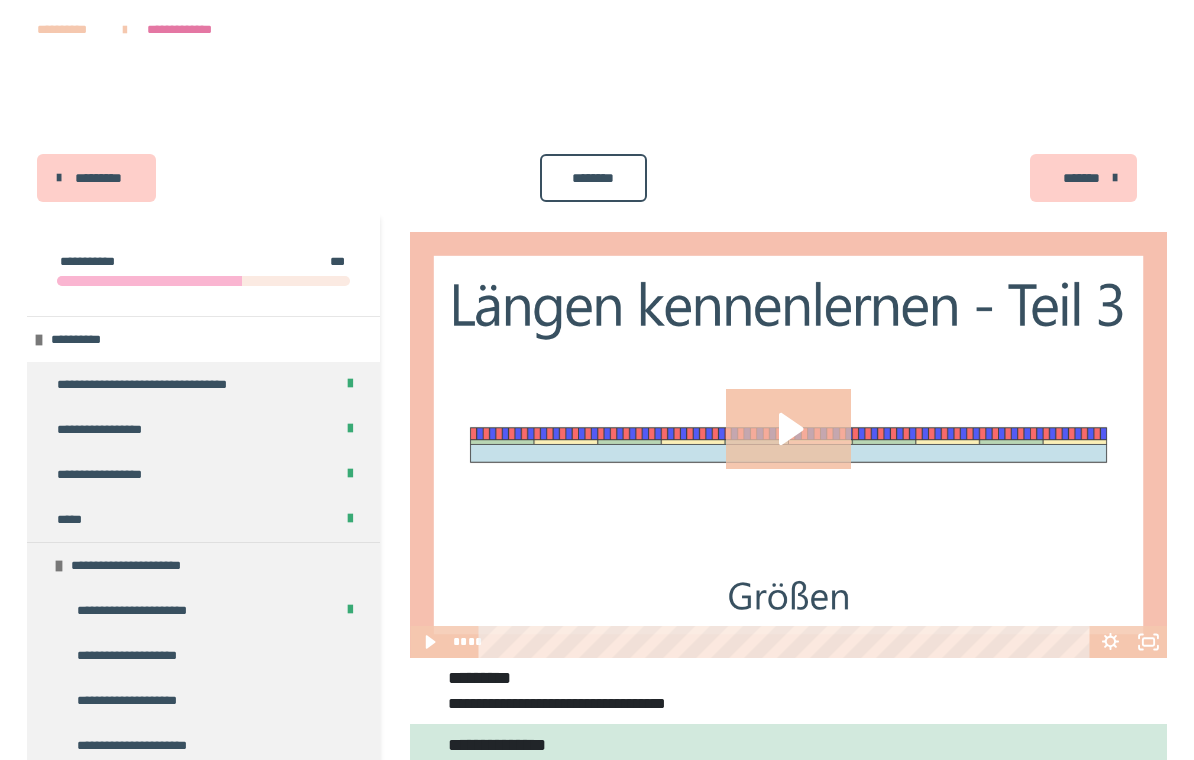 click 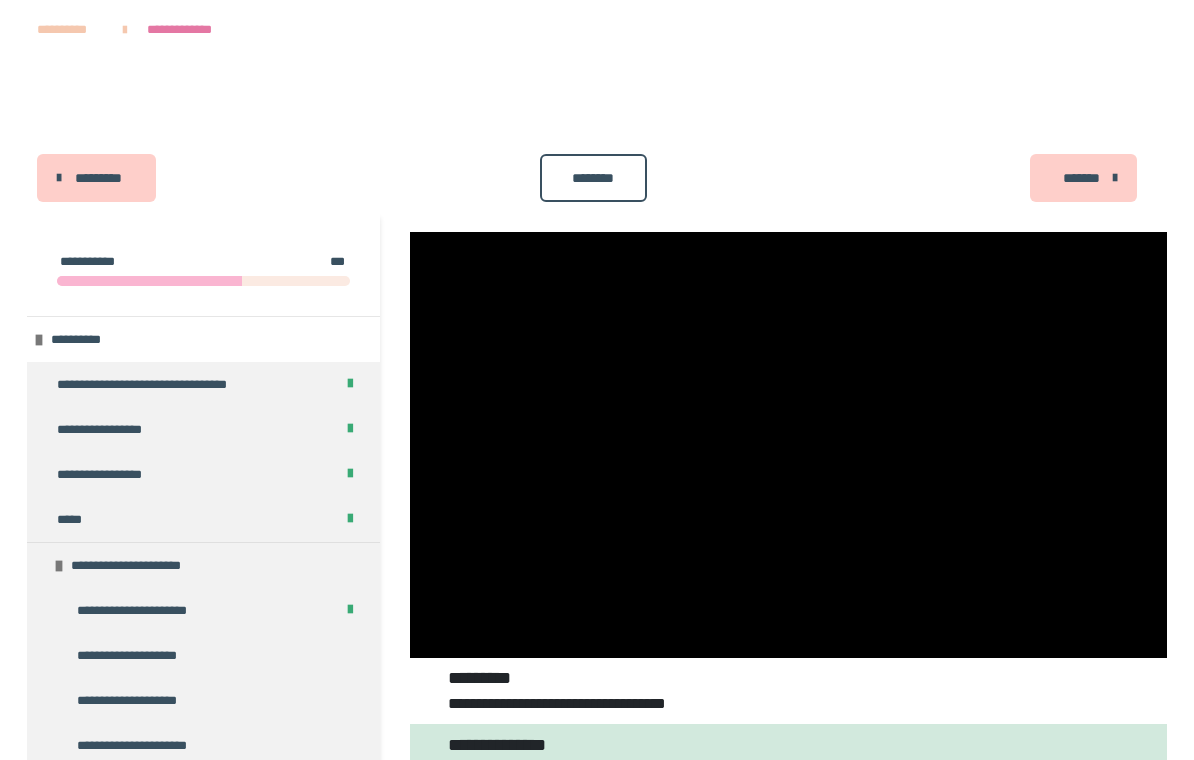 click at bounding box center (788, 445) 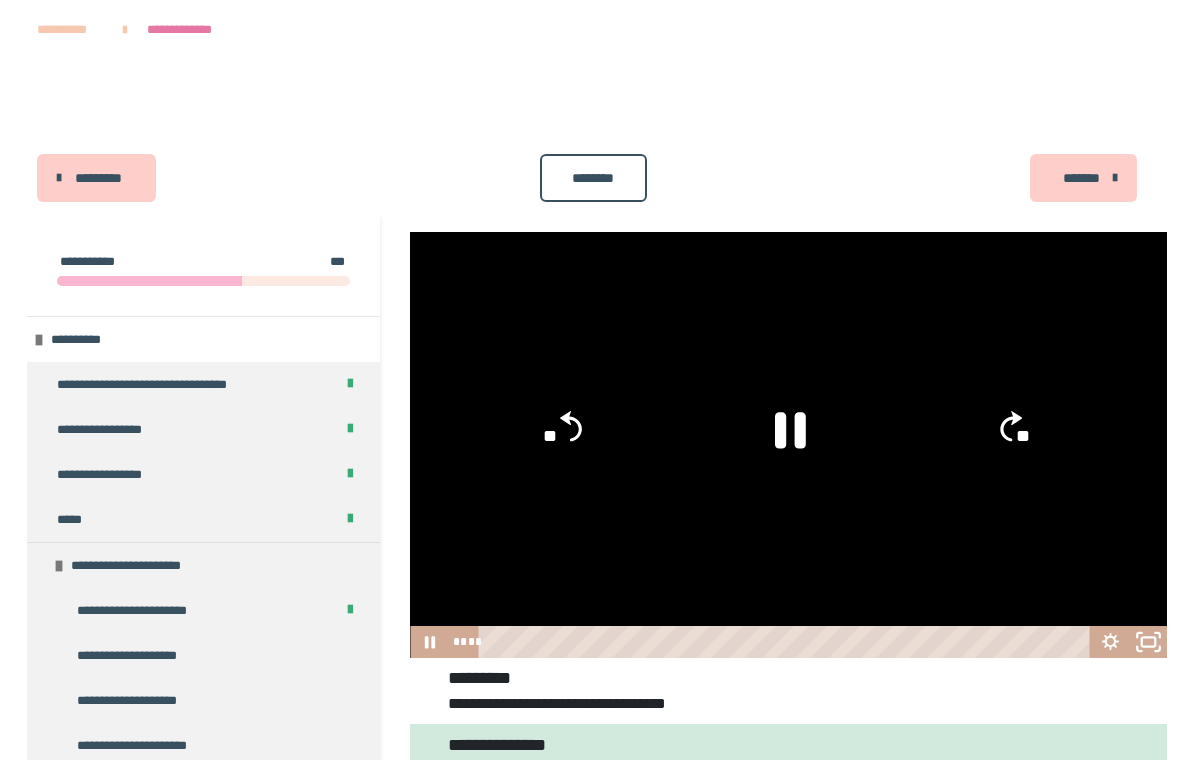 click 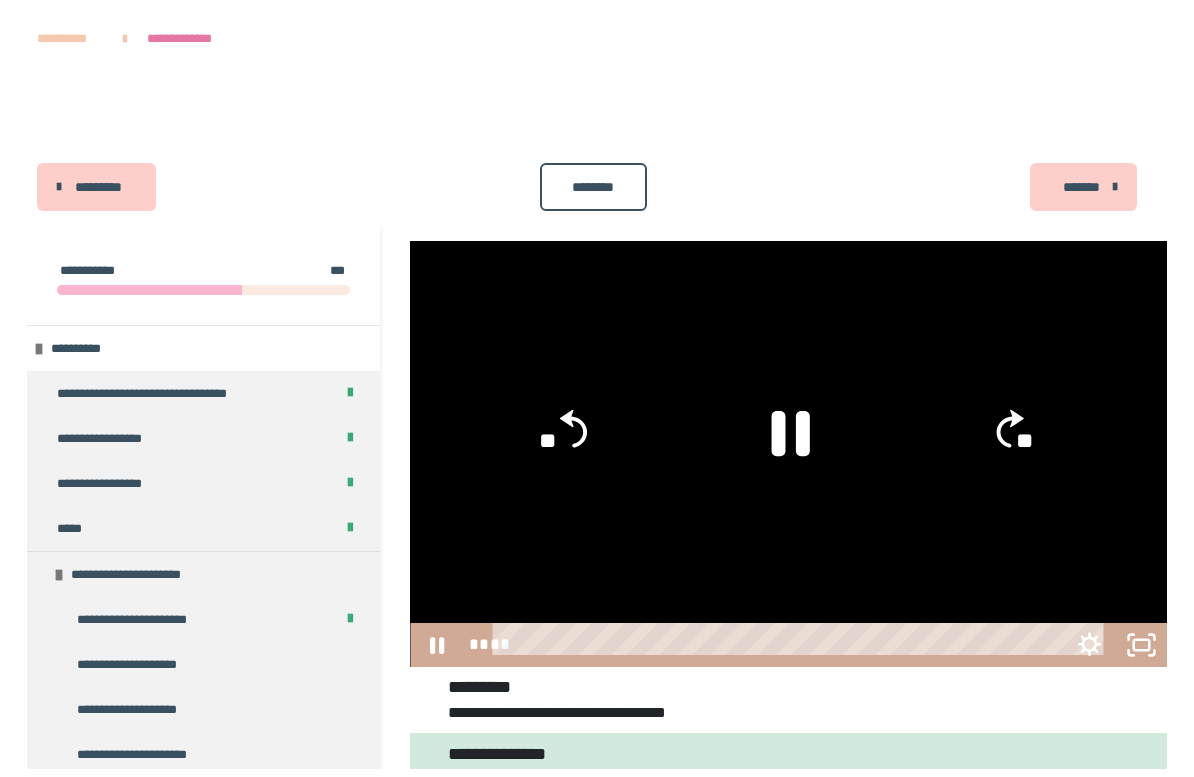 scroll, scrollTop: 24, scrollLeft: 0, axis: vertical 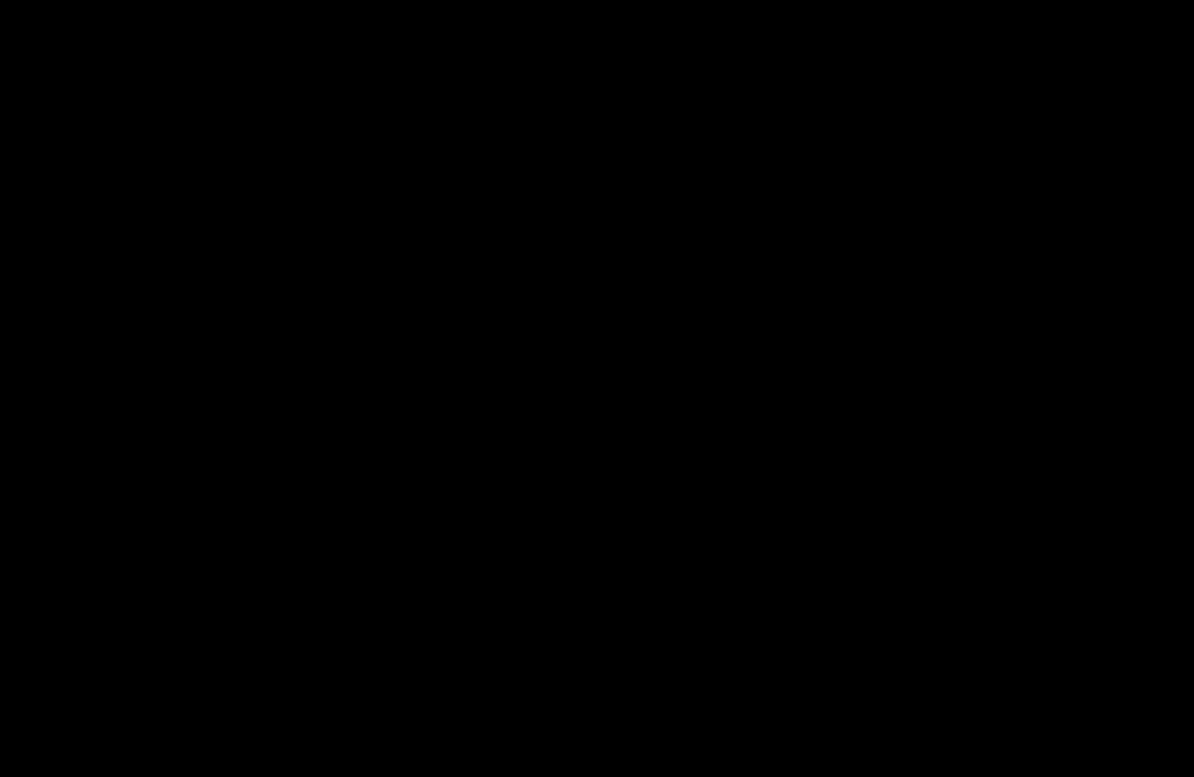 click at bounding box center (597, 388) 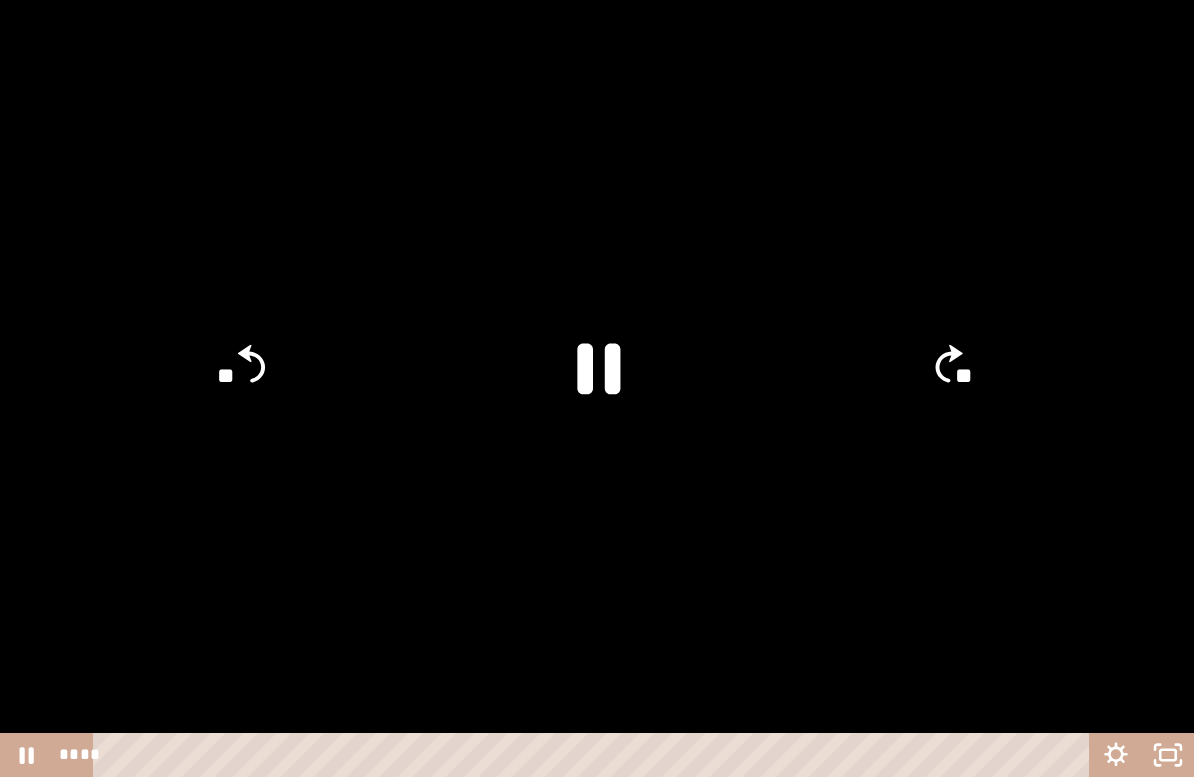 click 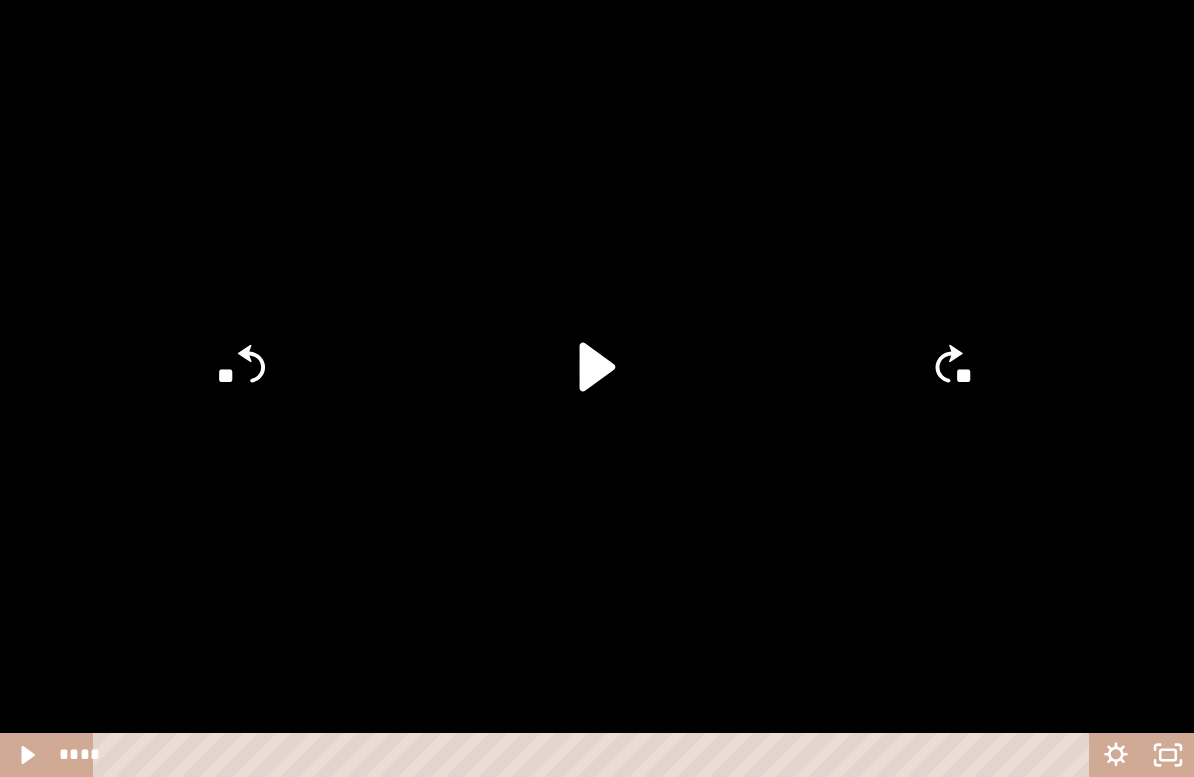 click 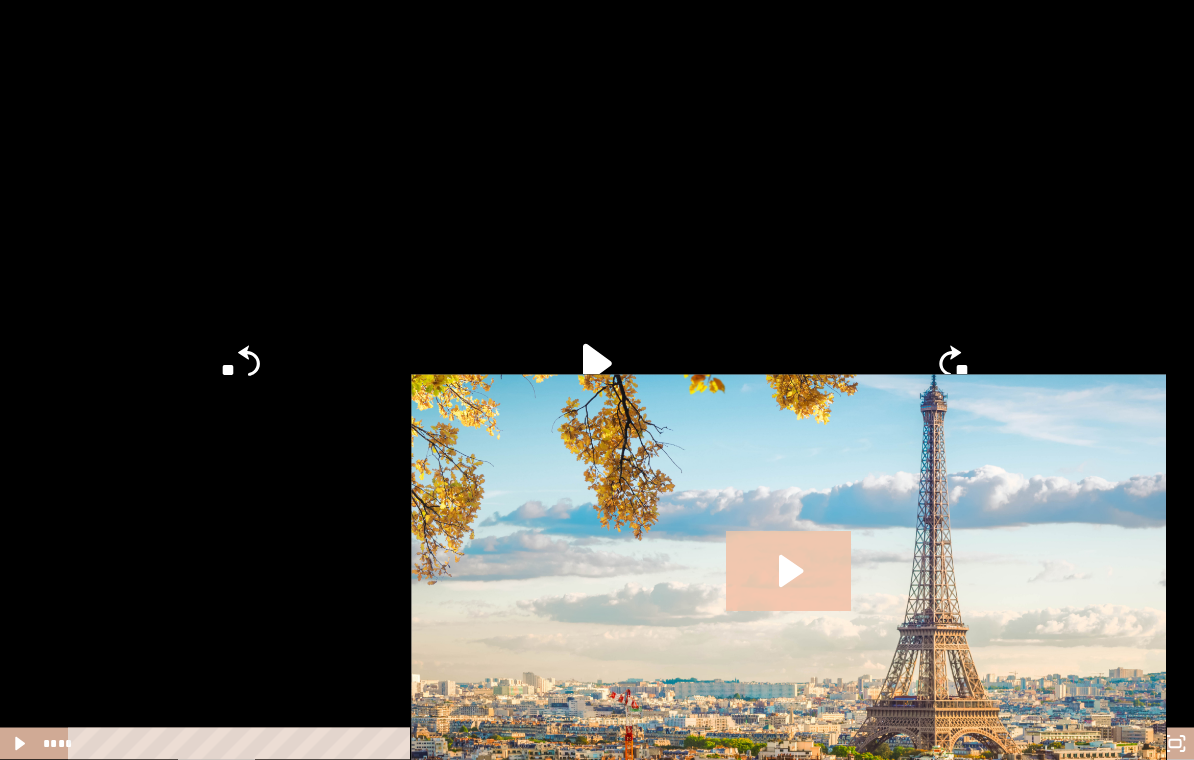 scroll, scrollTop: 1561, scrollLeft: 0, axis: vertical 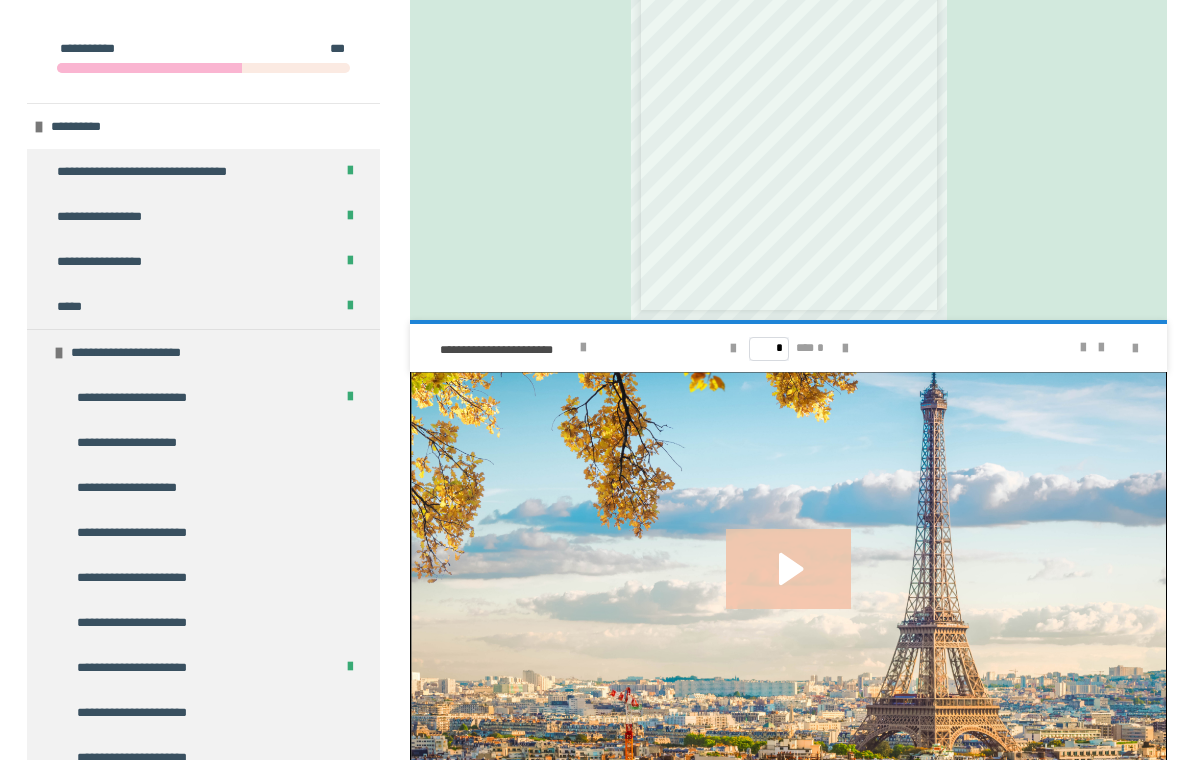 click at bounding box center [788, 586] 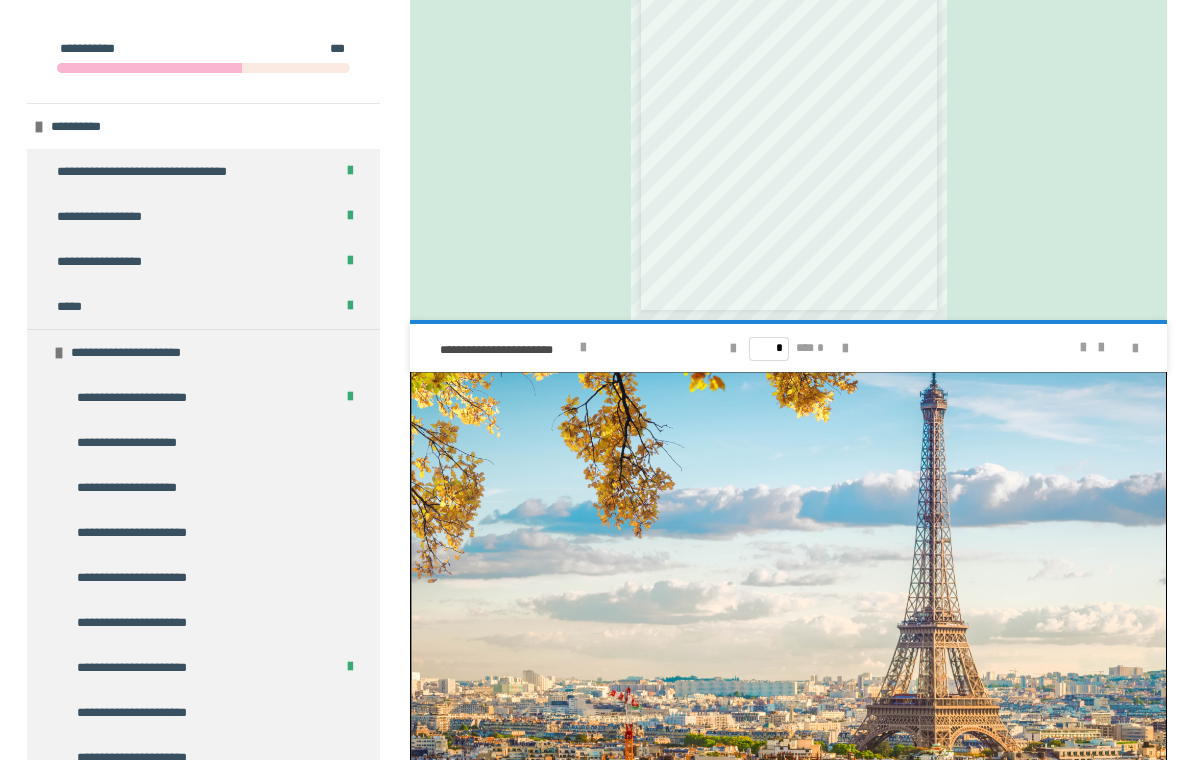 scroll, scrollTop: 1562, scrollLeft: 0, axis: vertical 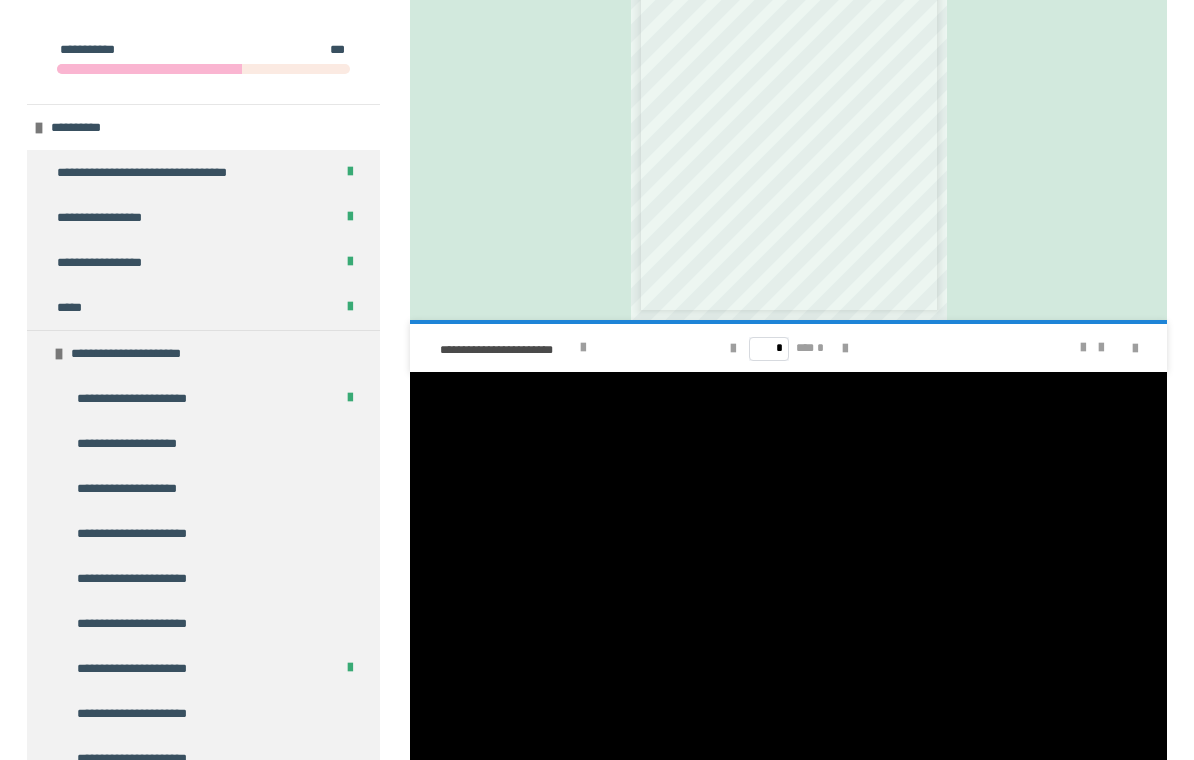 click at bounding box center (788, 585) 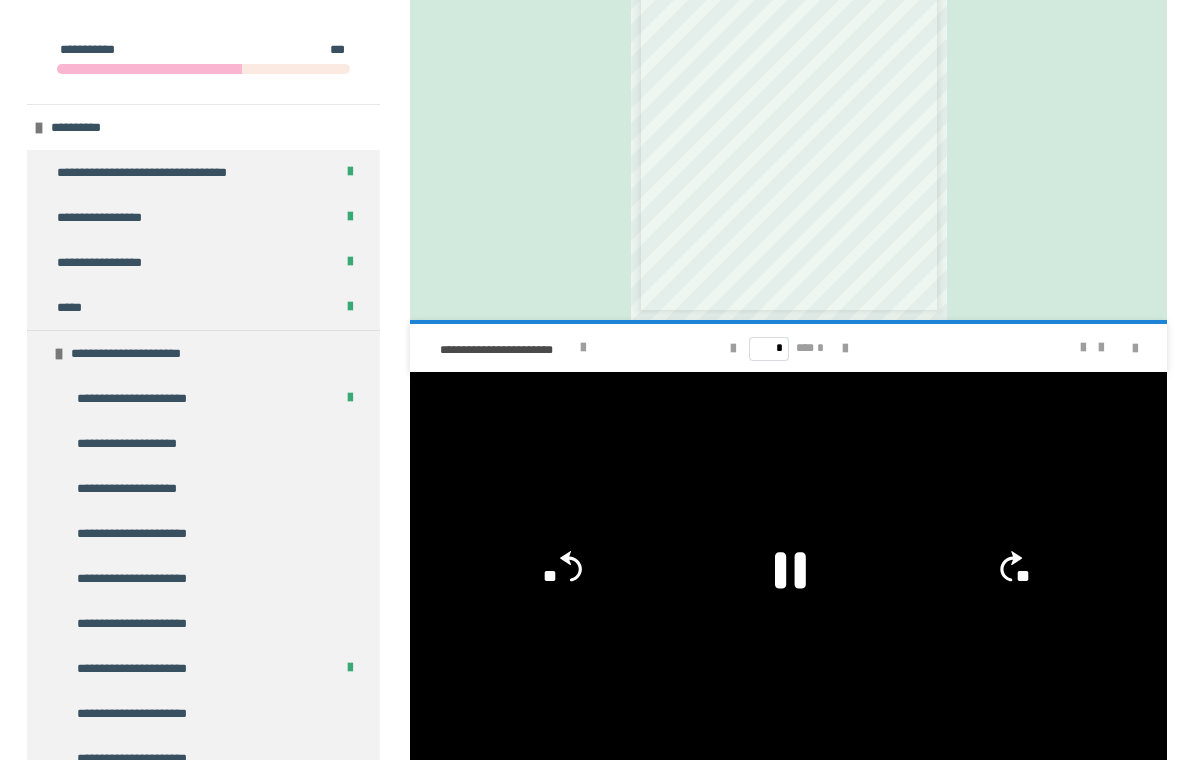 click 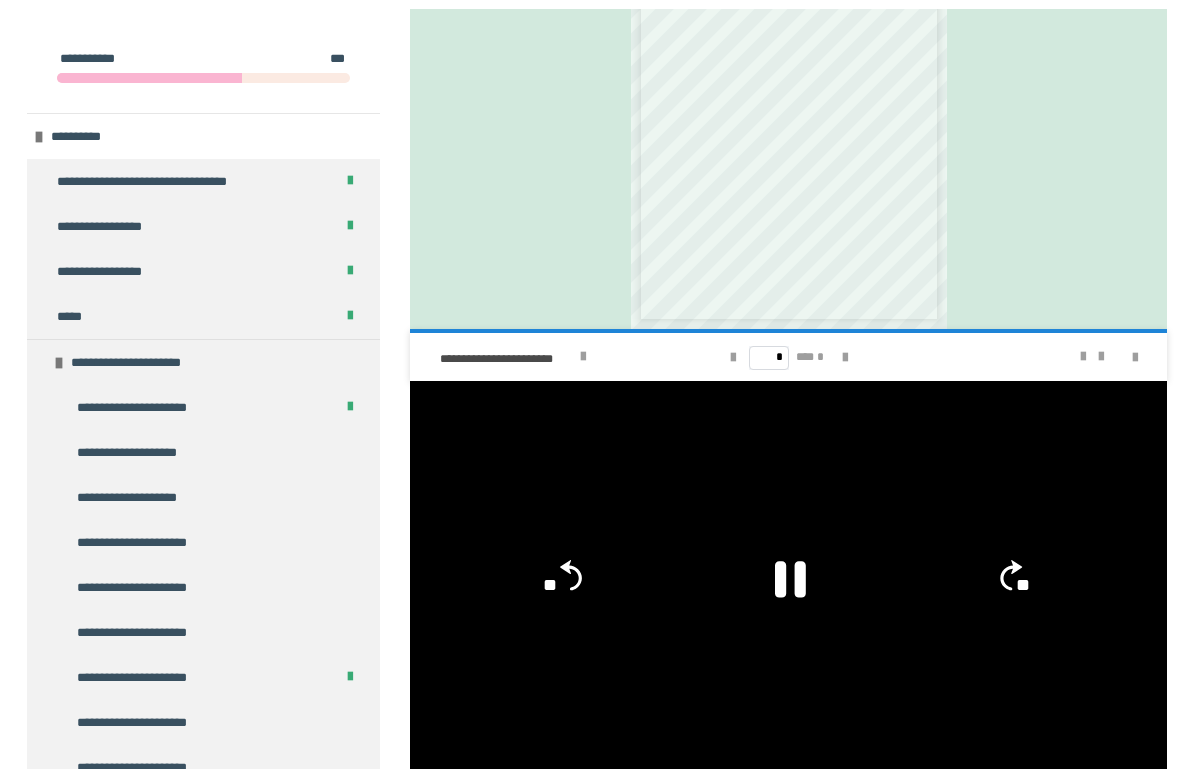 scroll, scrollTop: 24, scrollLeft: 0, axis: vertical 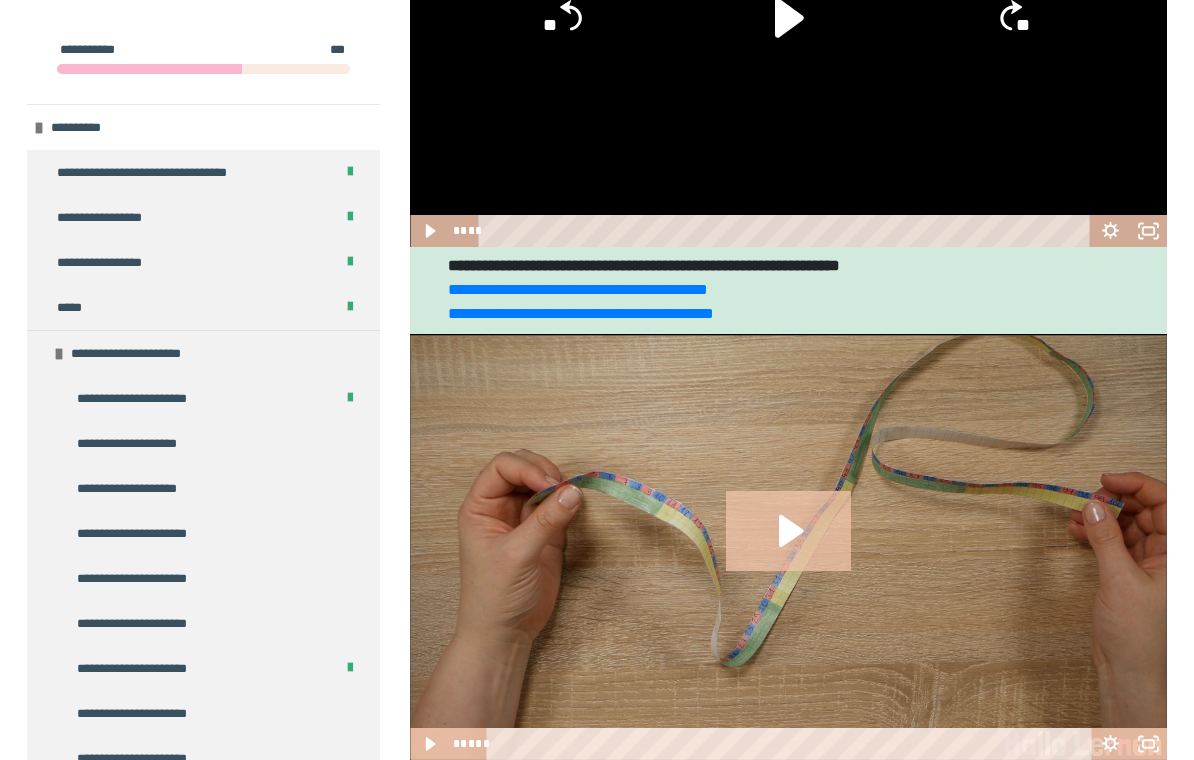 click on "**********" at bounding box center (581, 301) 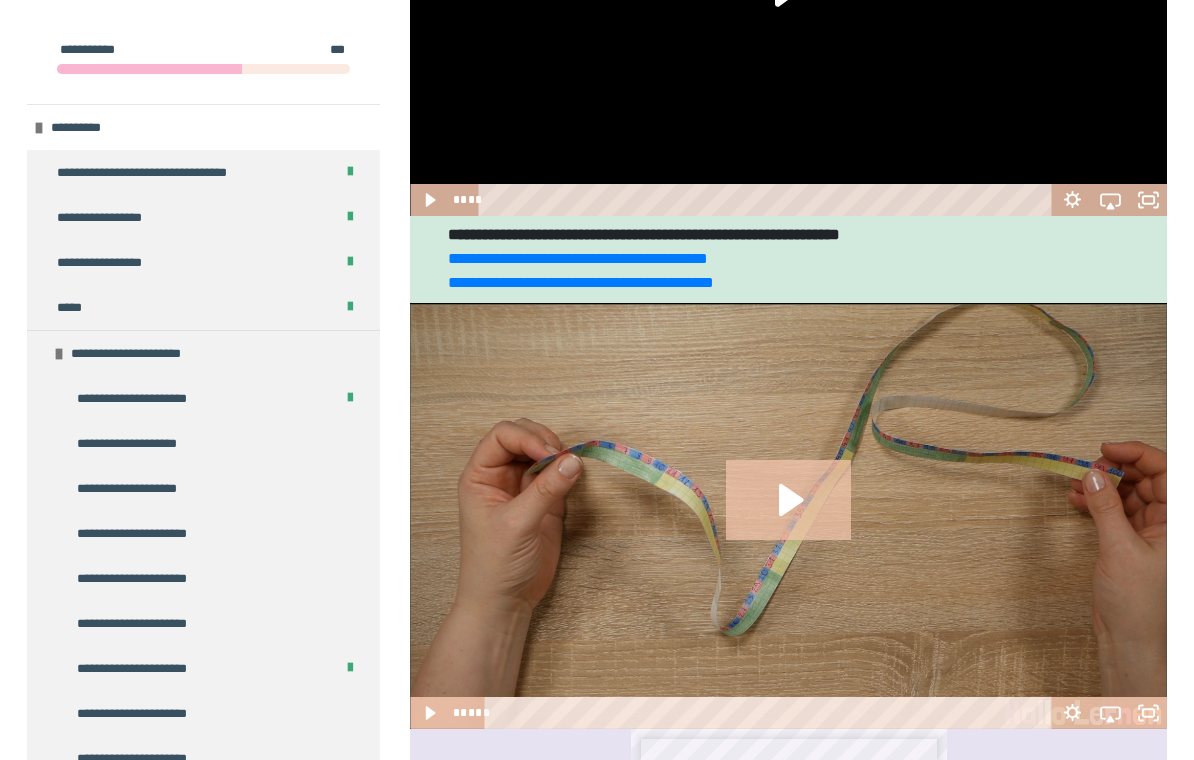 click 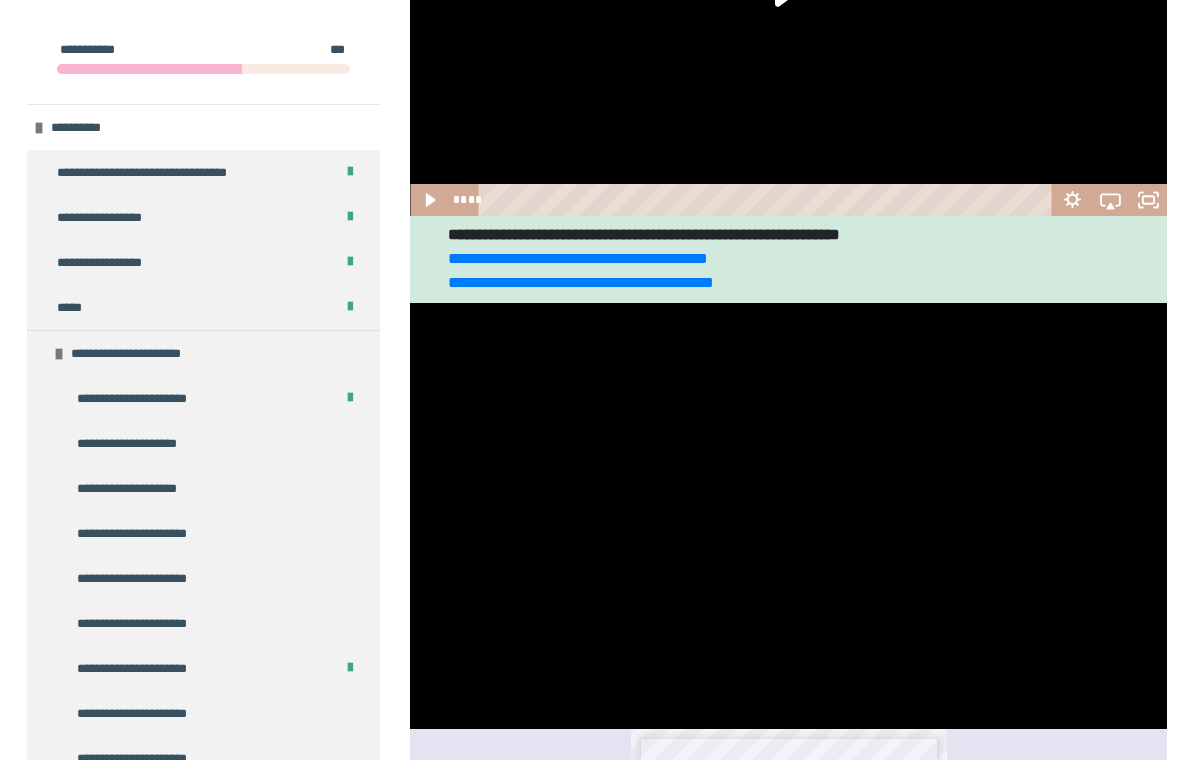 click at bounding box center [788, 516] 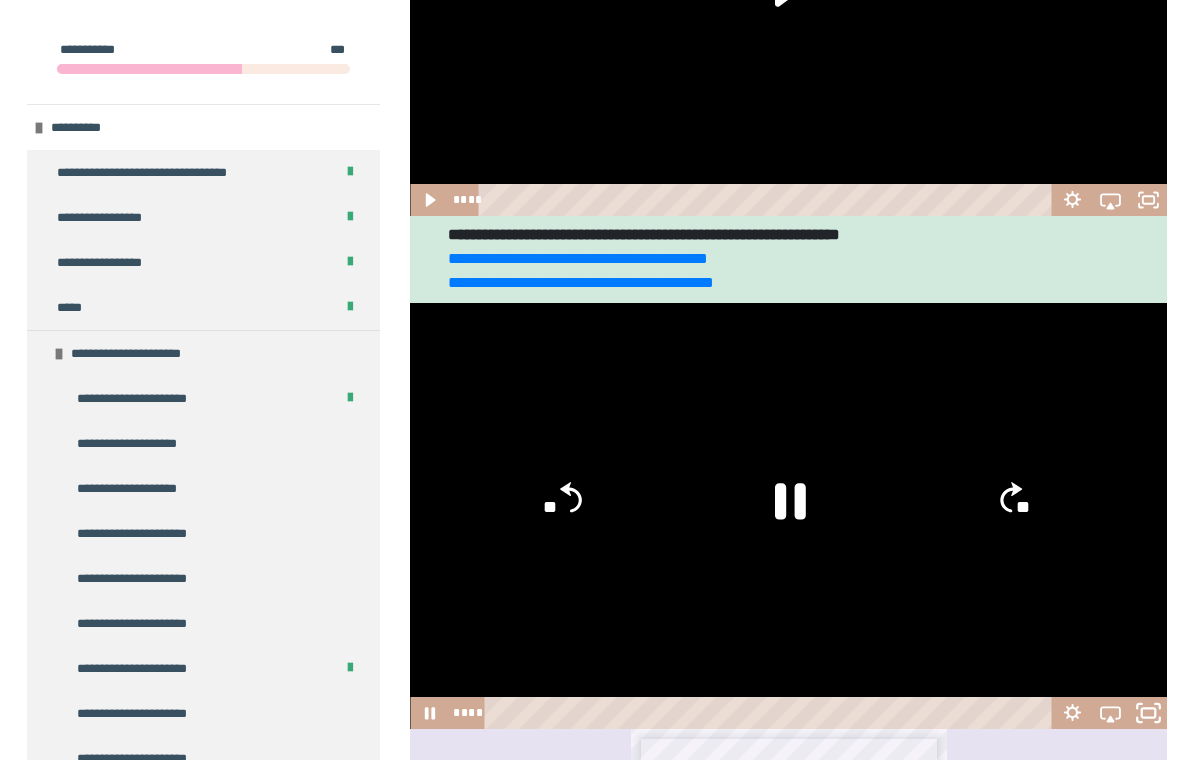 click 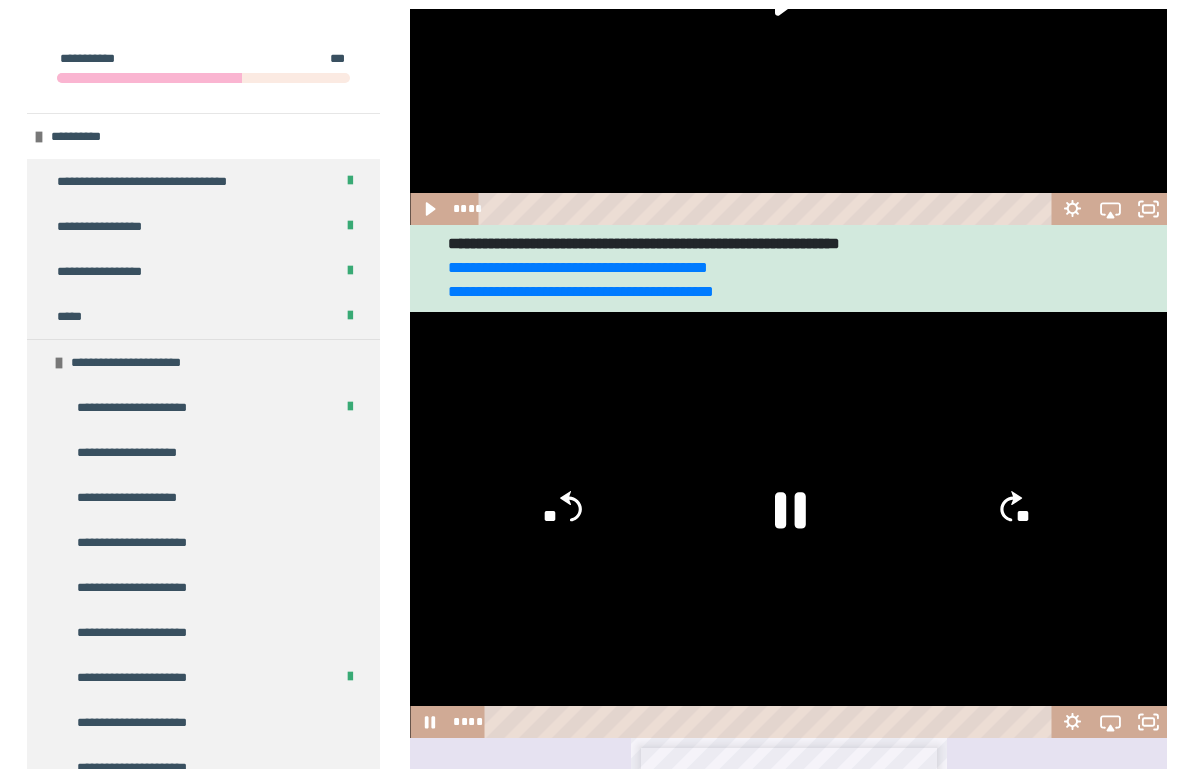 scroll, scrollTop: 24, scrollLeft: 0, axis: vertical 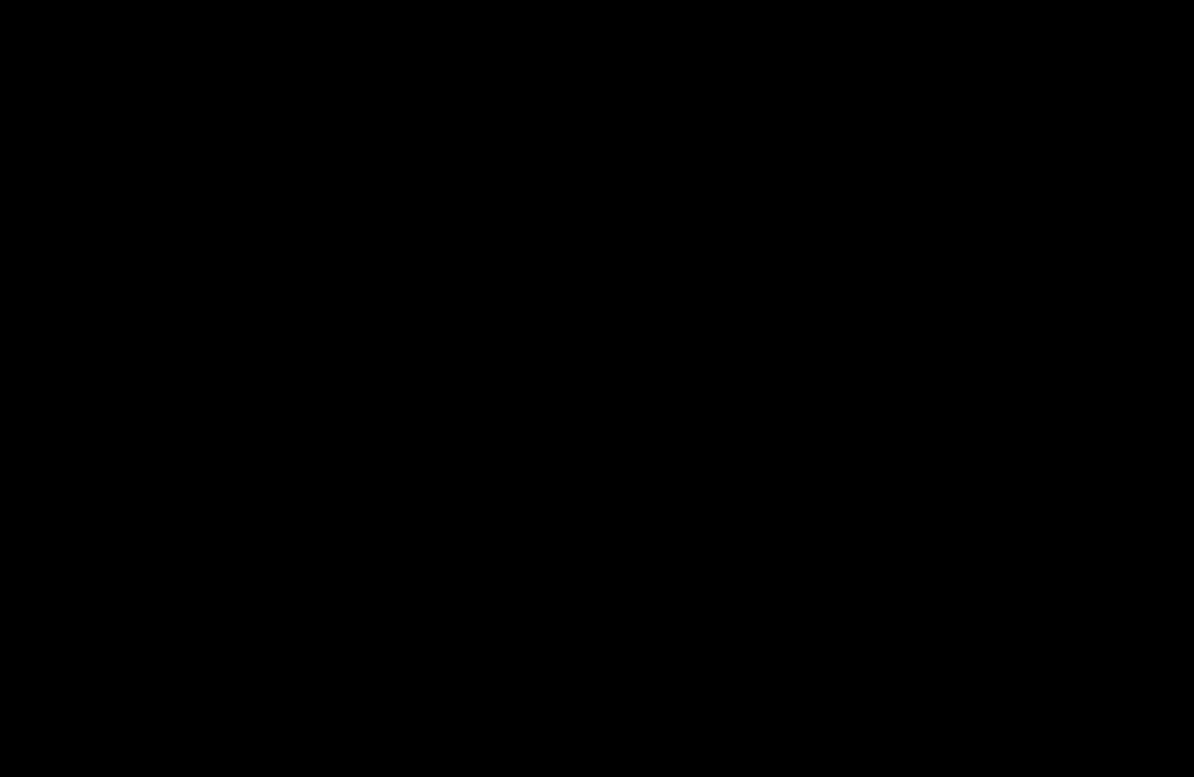 click at bounding box center [597, 388] 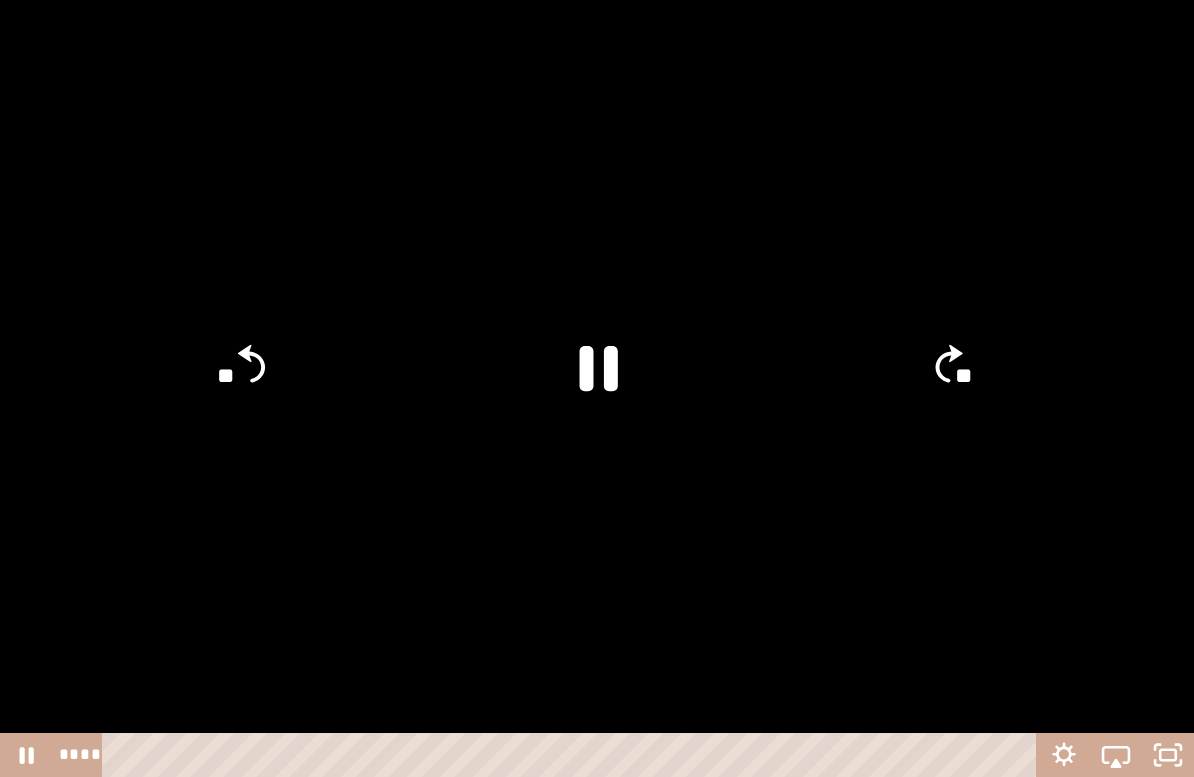 click 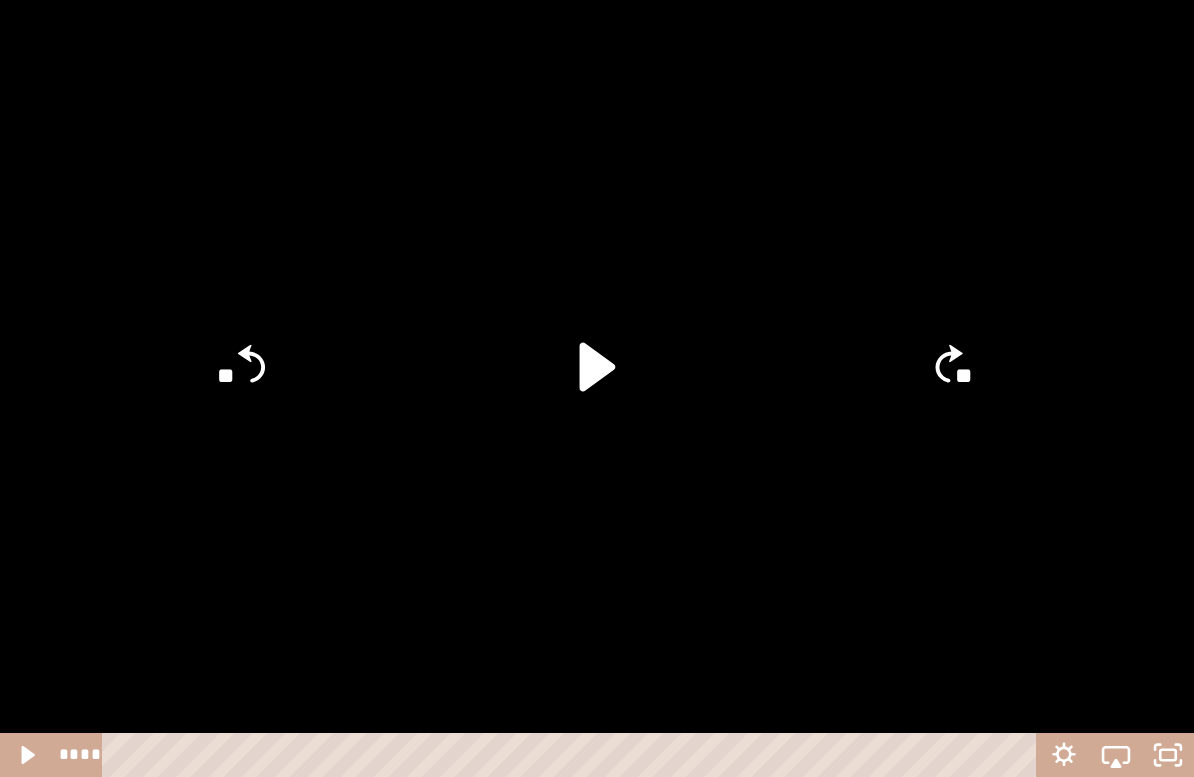 click 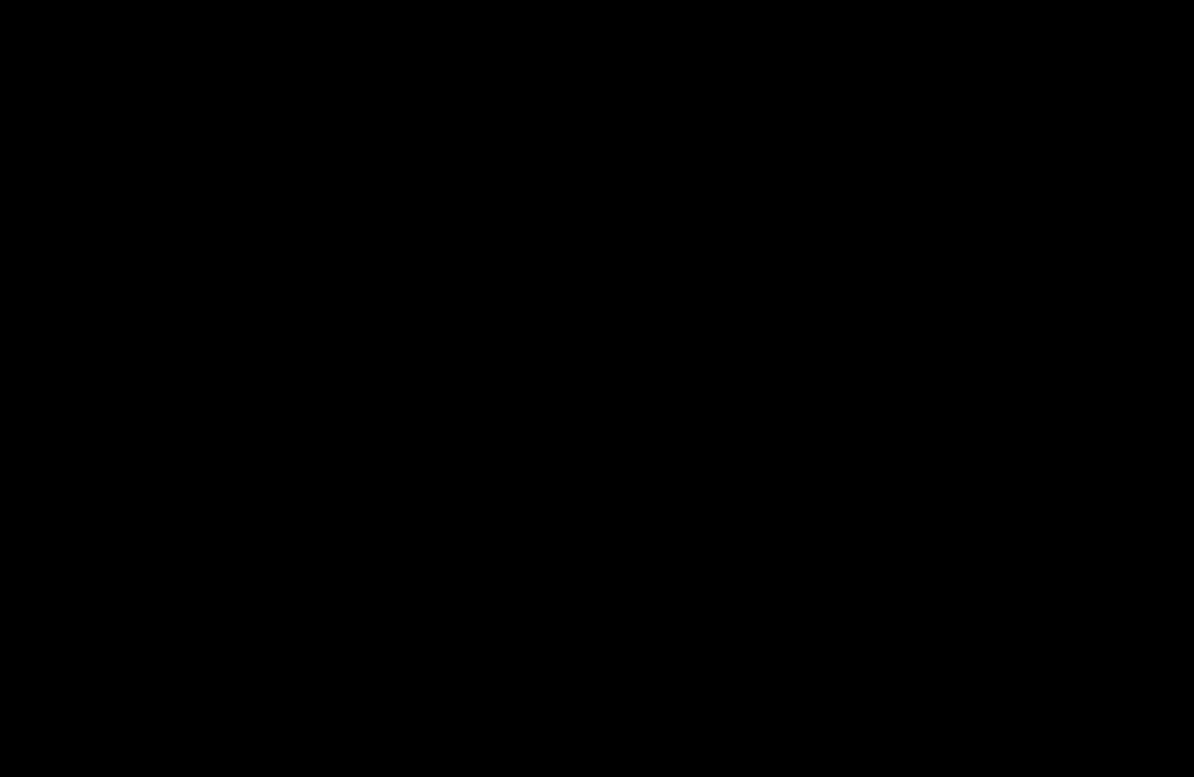 click at bounding box center (597, 388) 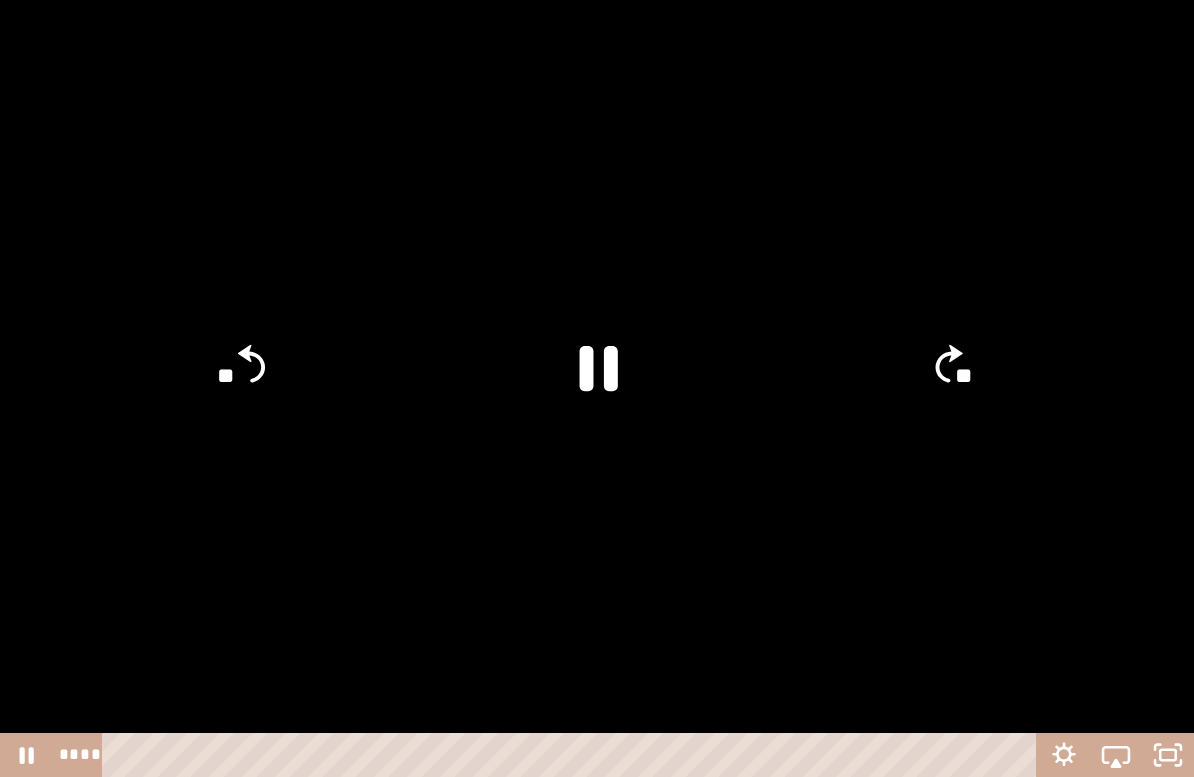 click 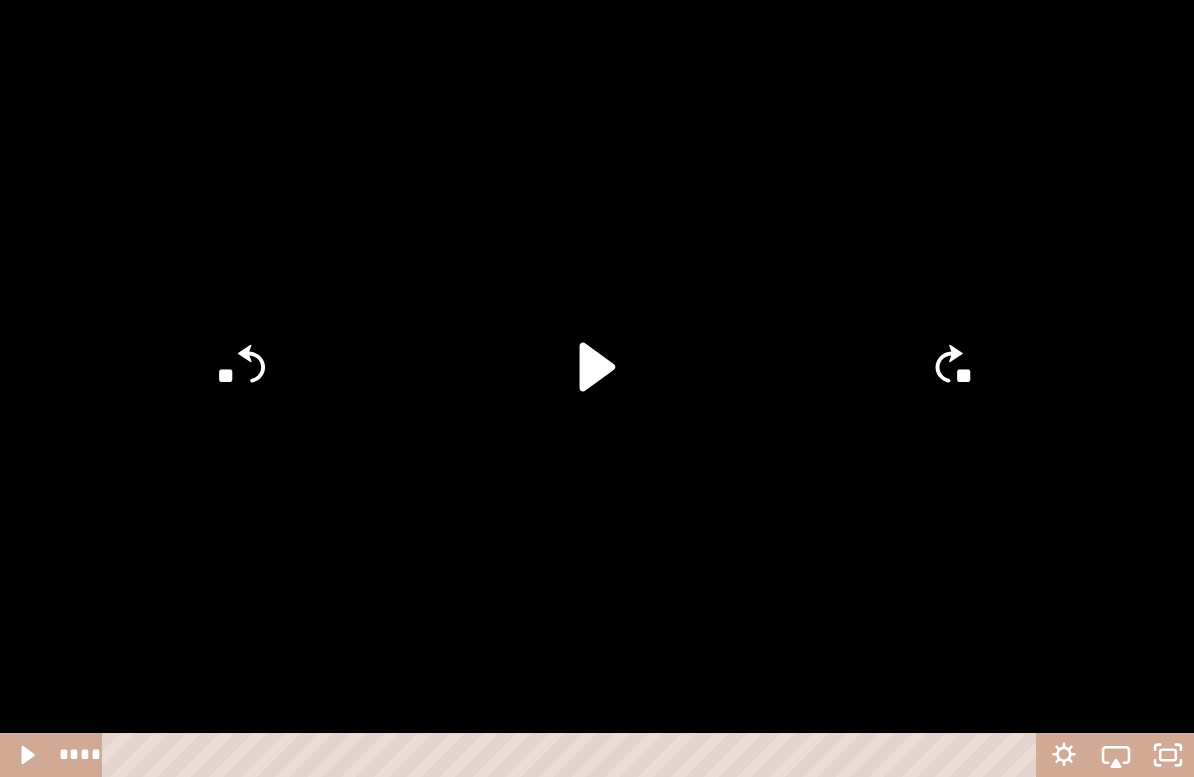 click on "**********" at bounding box center [597, 5538] 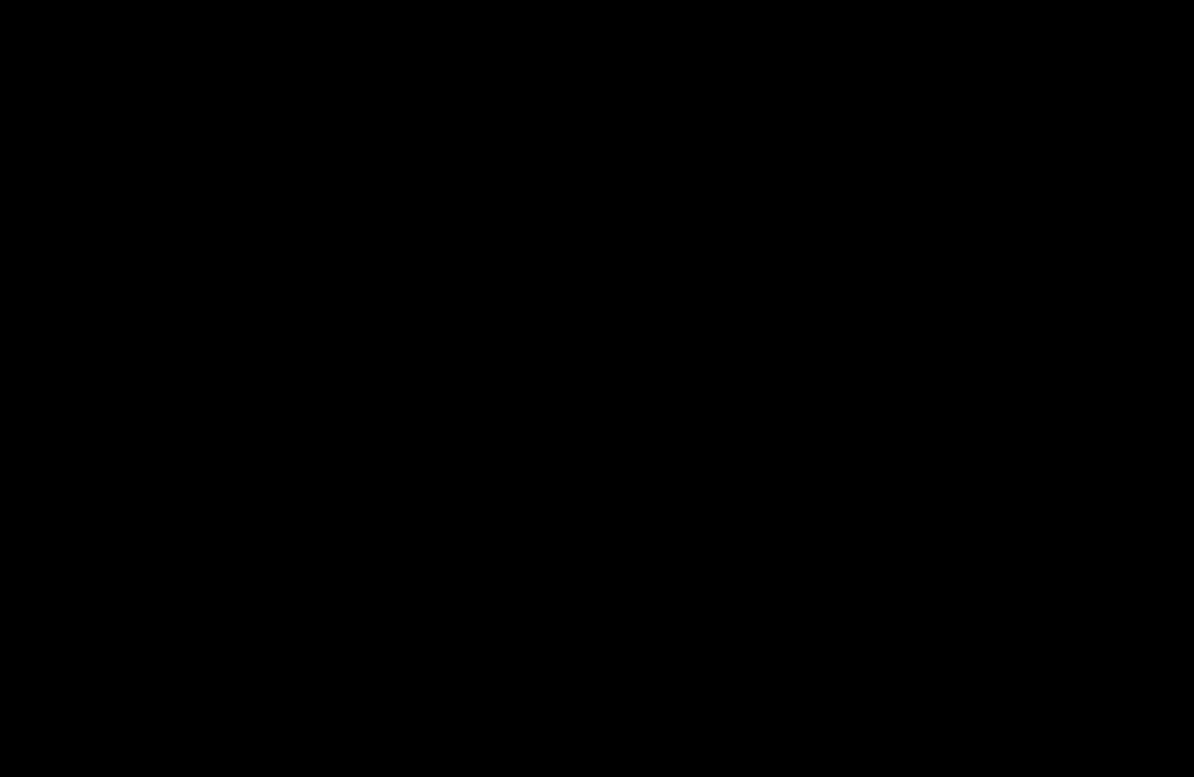 click at bounding box center (597, 388) 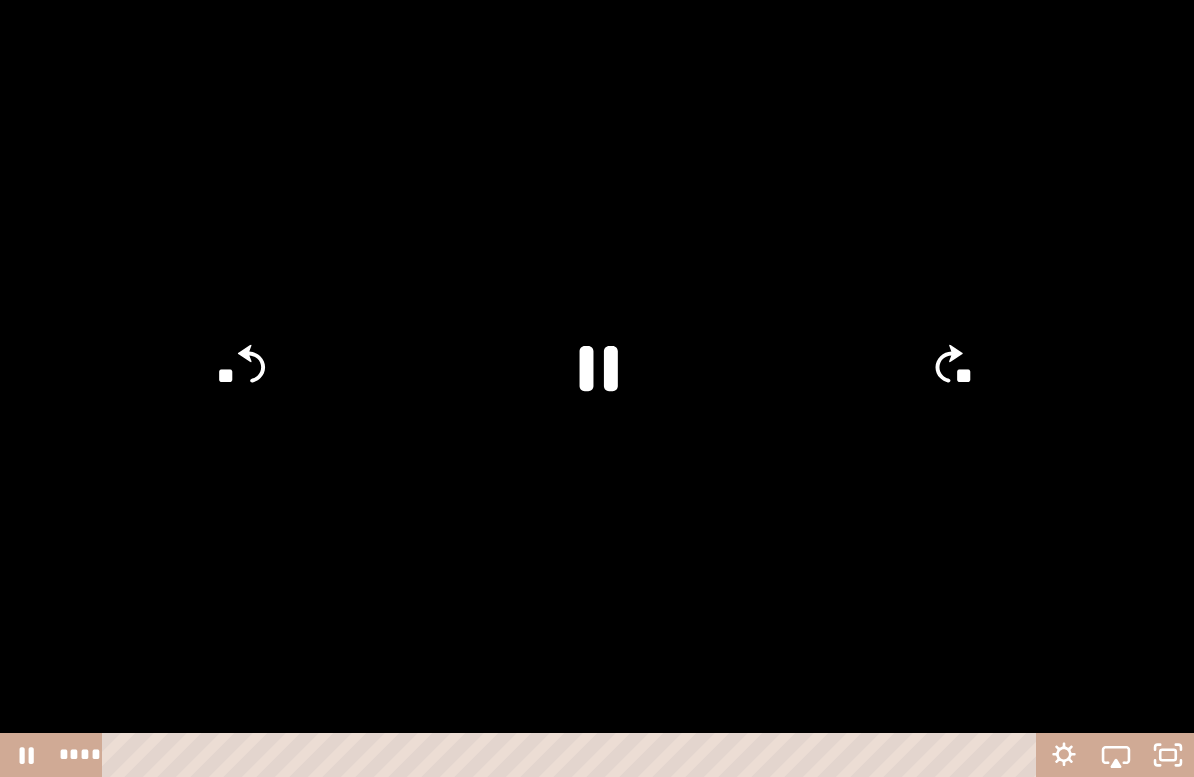 click 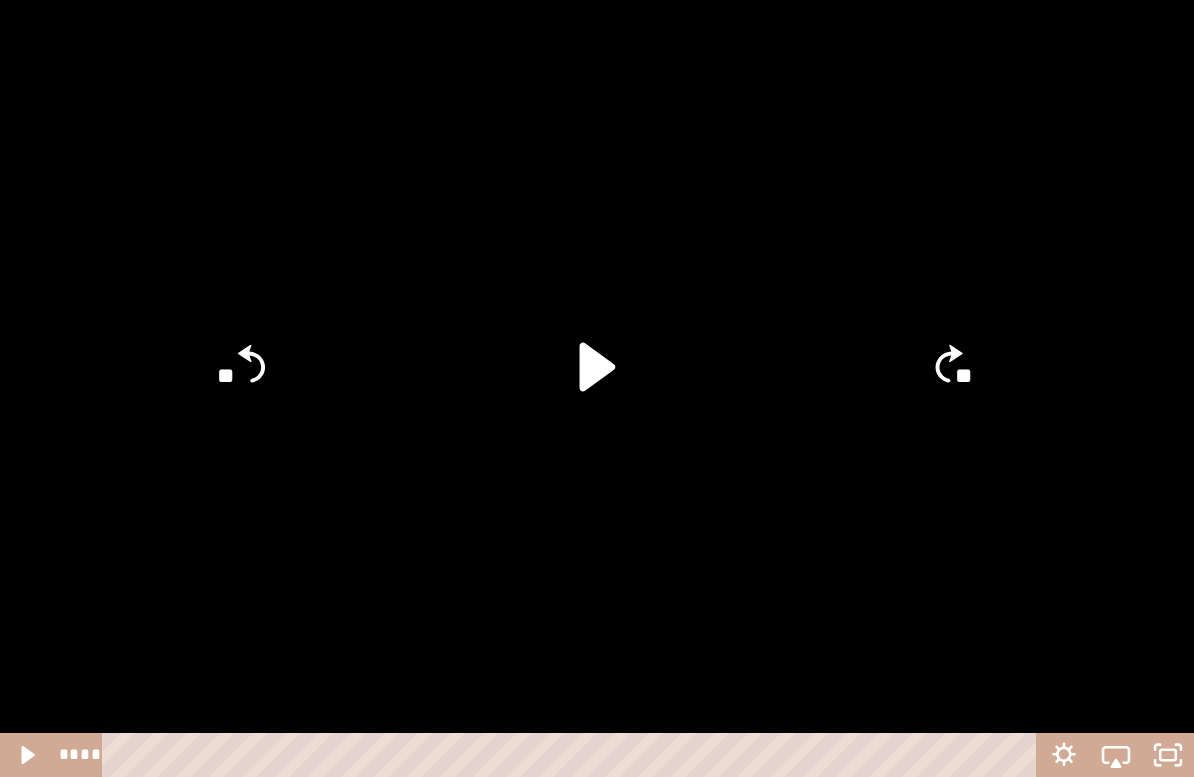 click 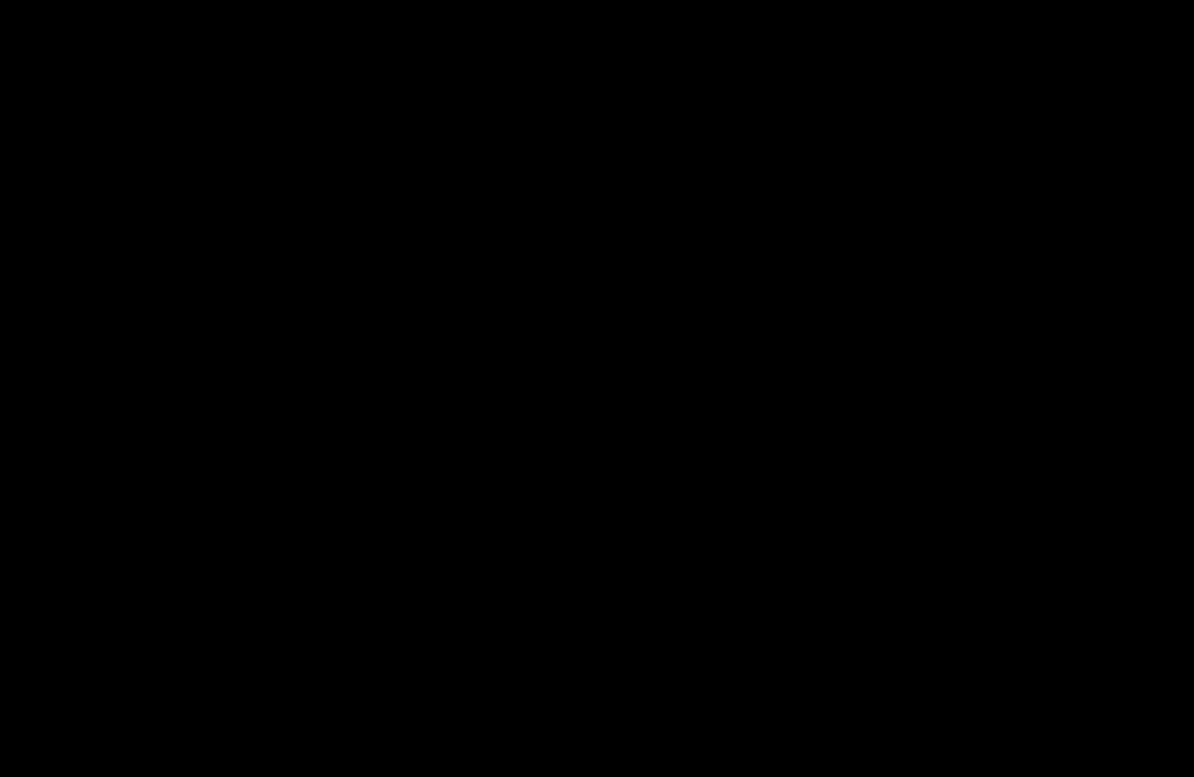 click at bounding box center (597, 388) 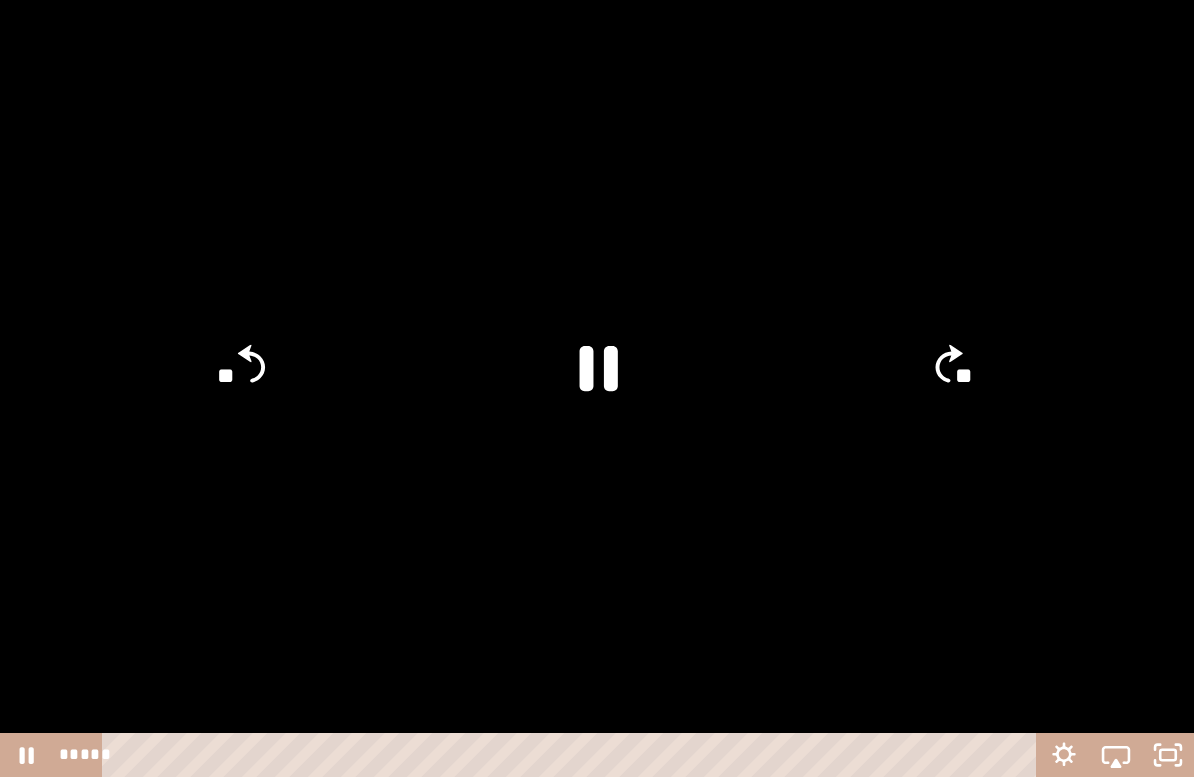 click 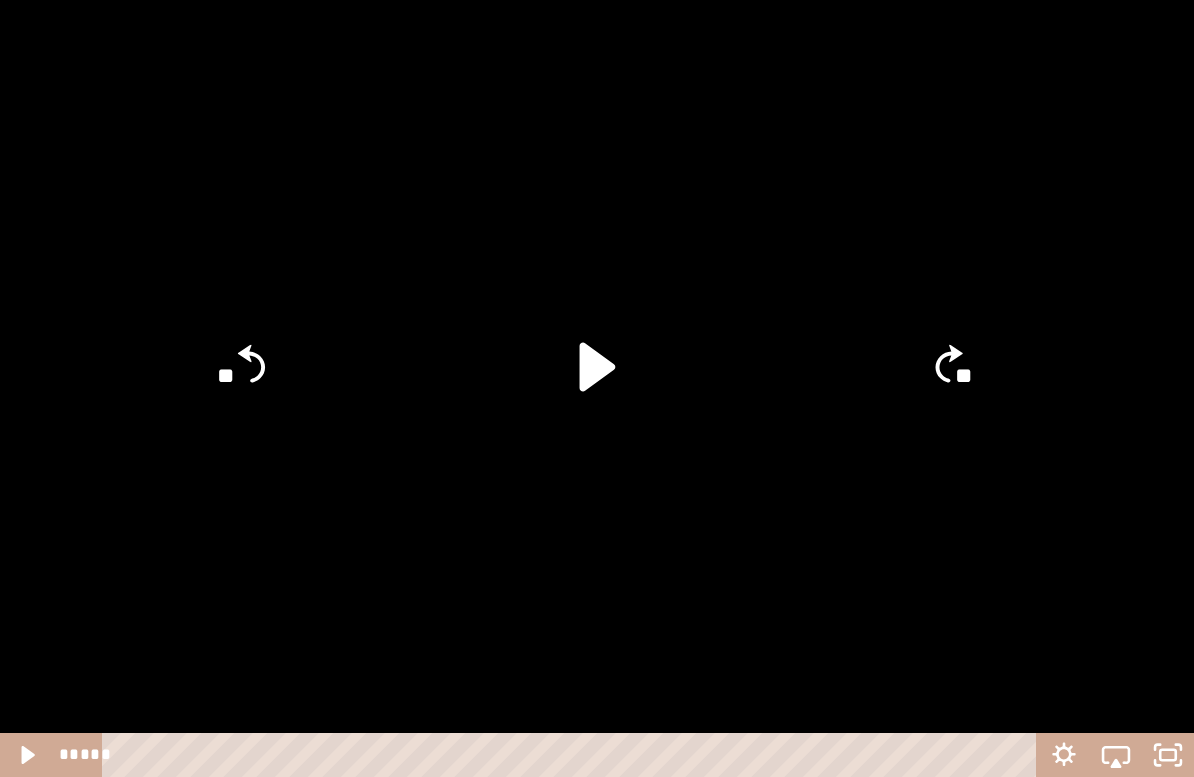 click 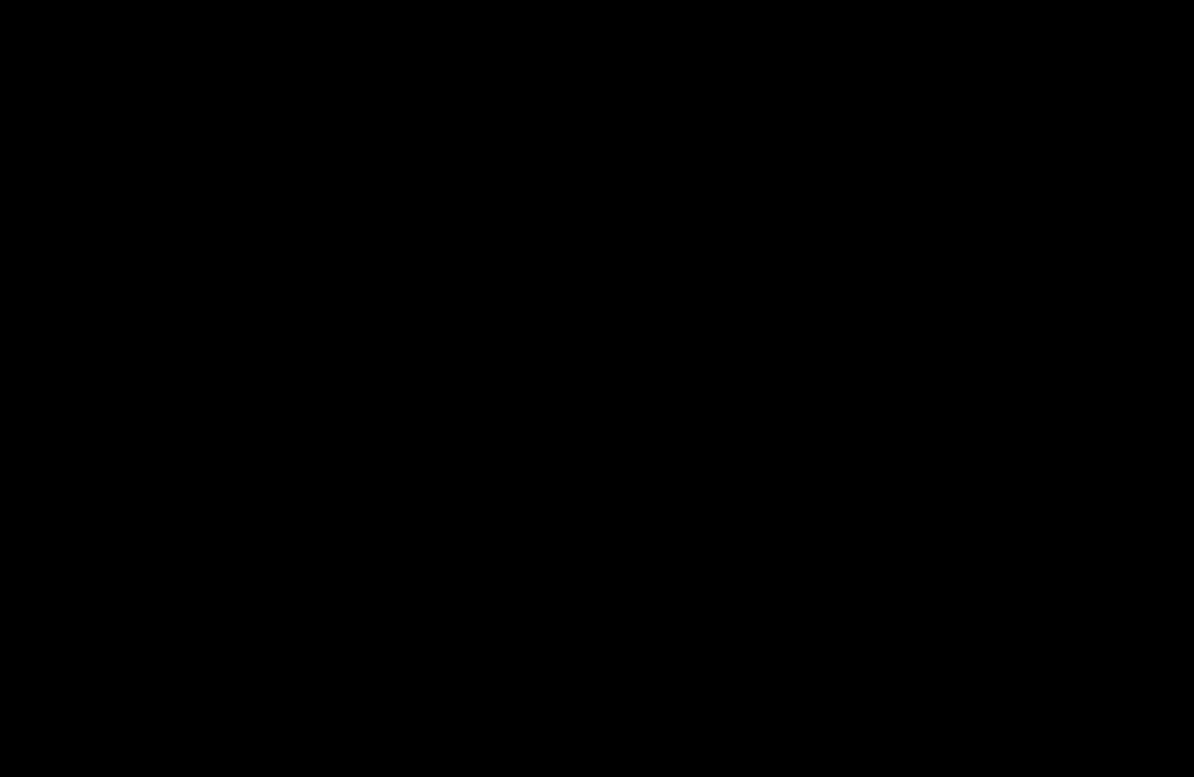 click at bounding box center (597, 388) 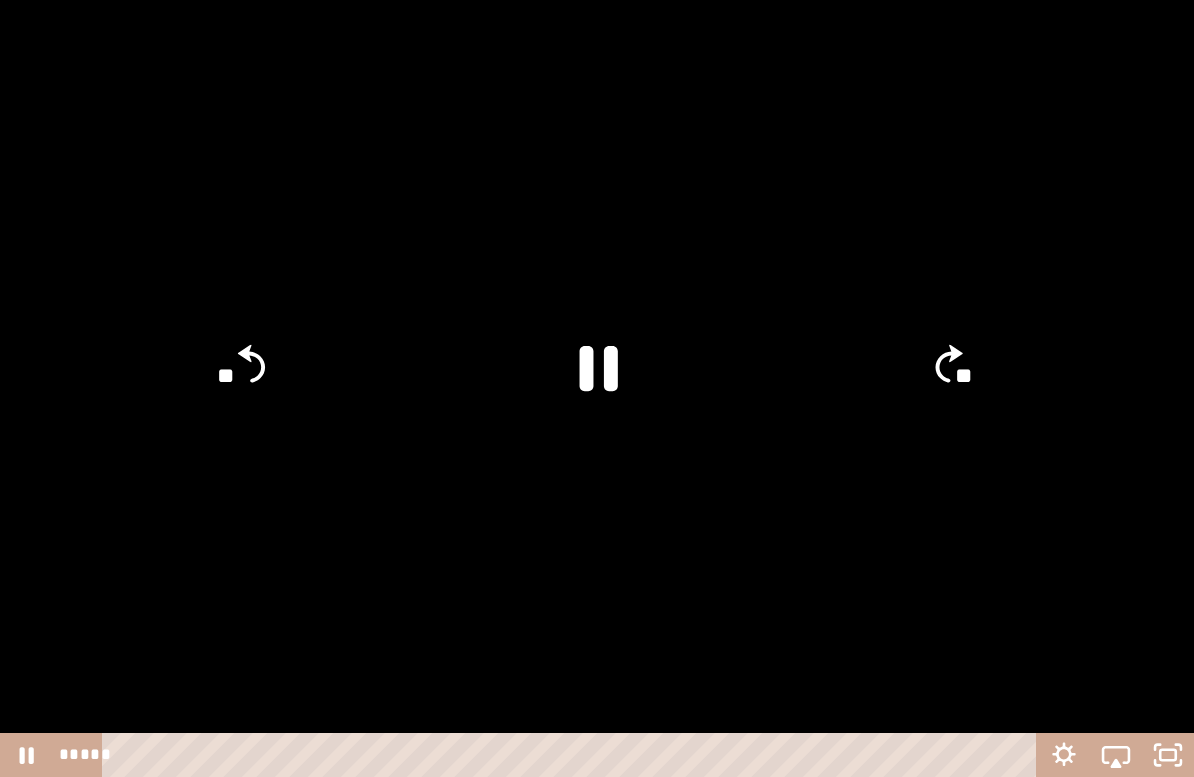 click 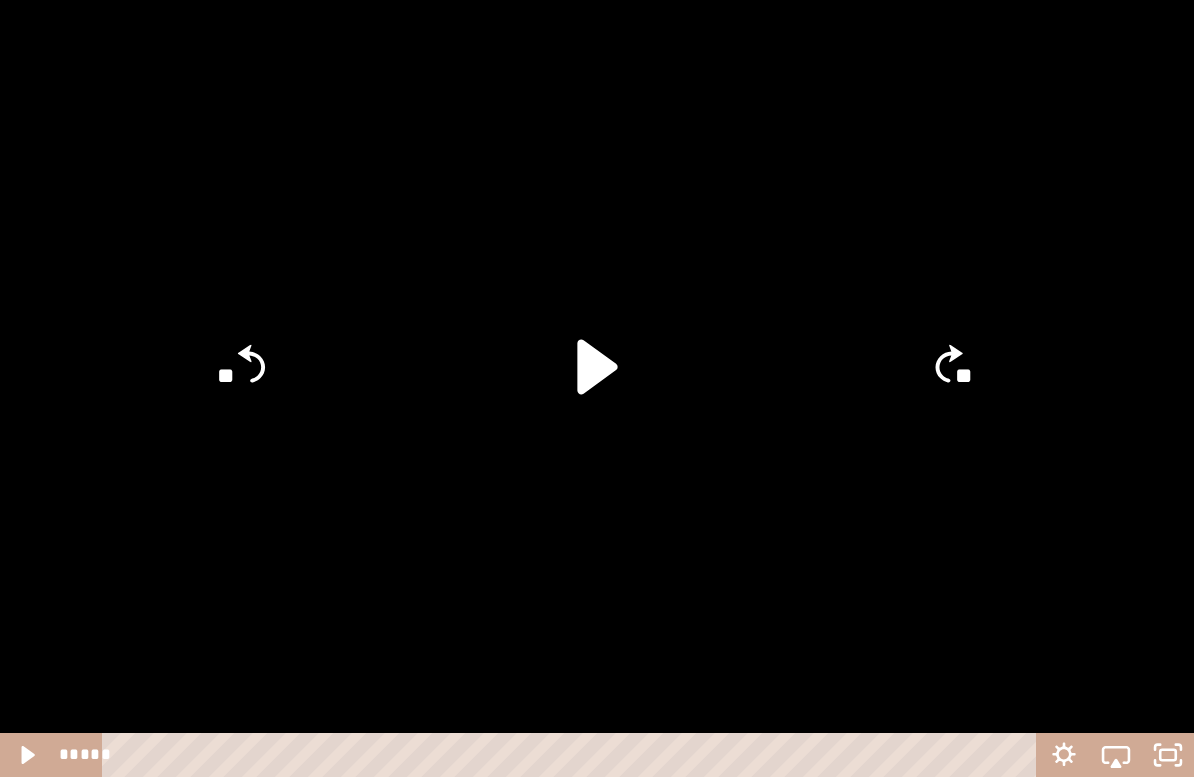 click 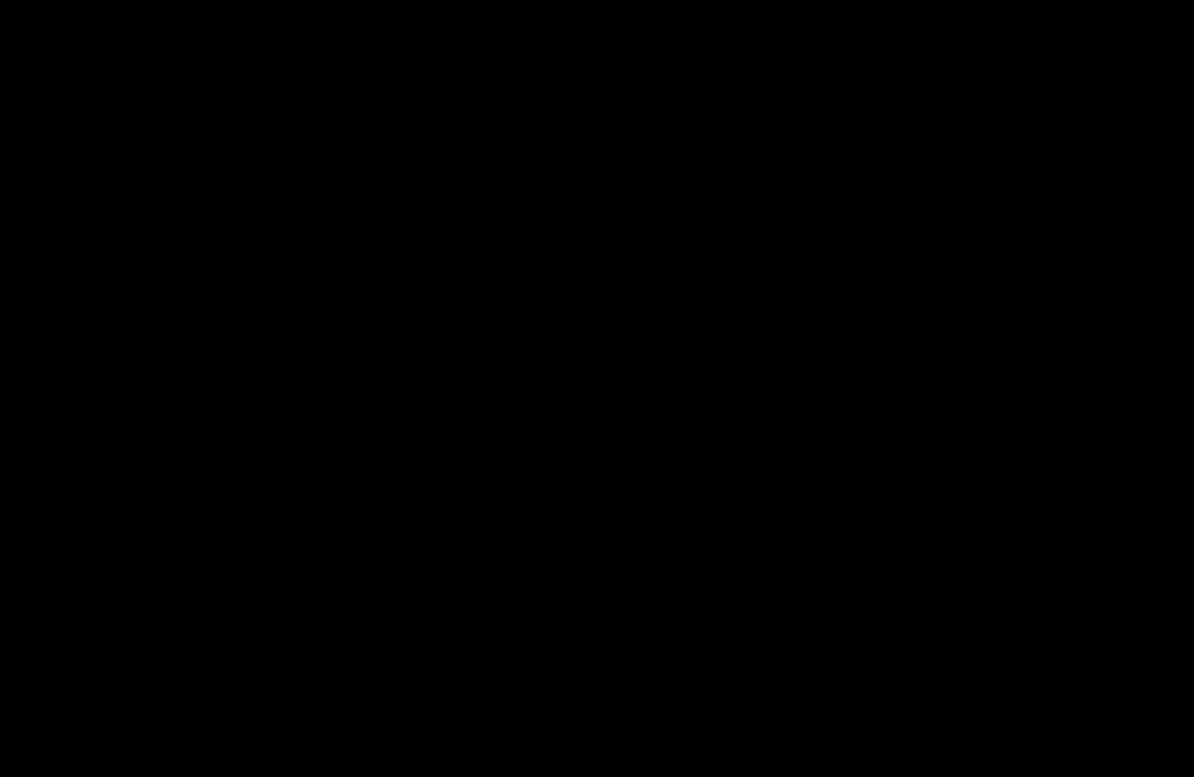 click at bounding box center [597, 388] 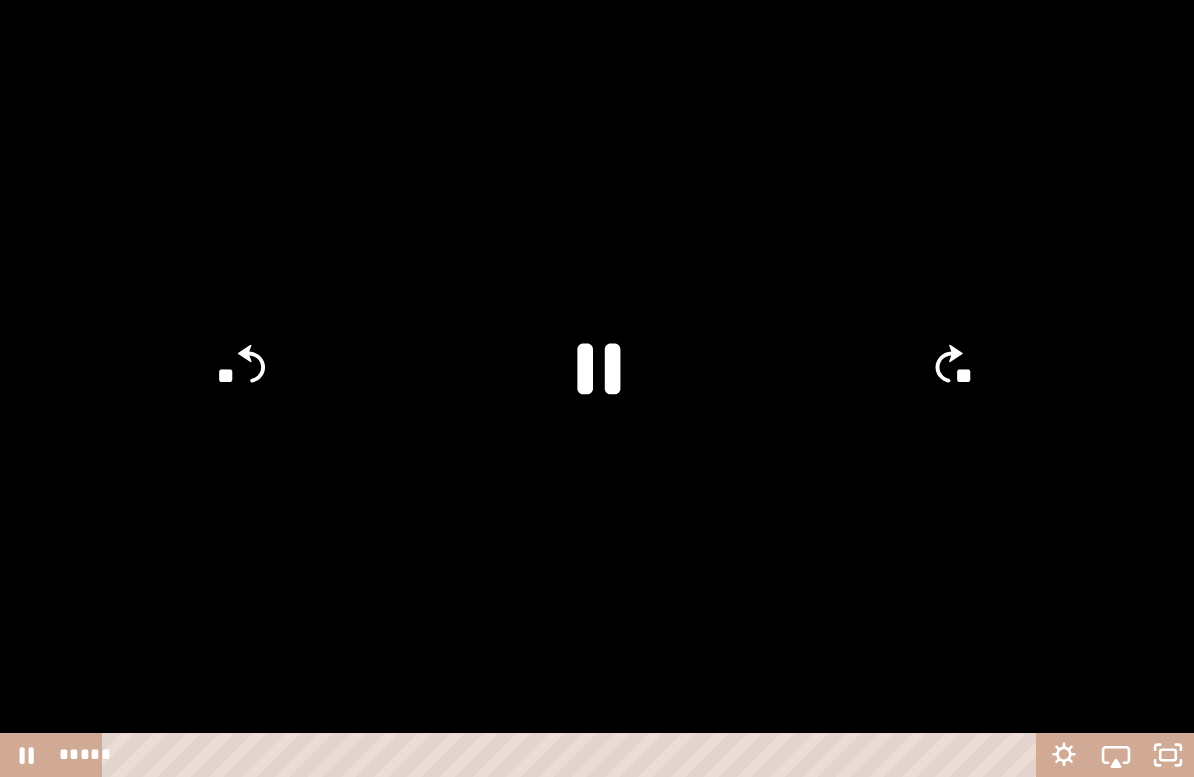 click 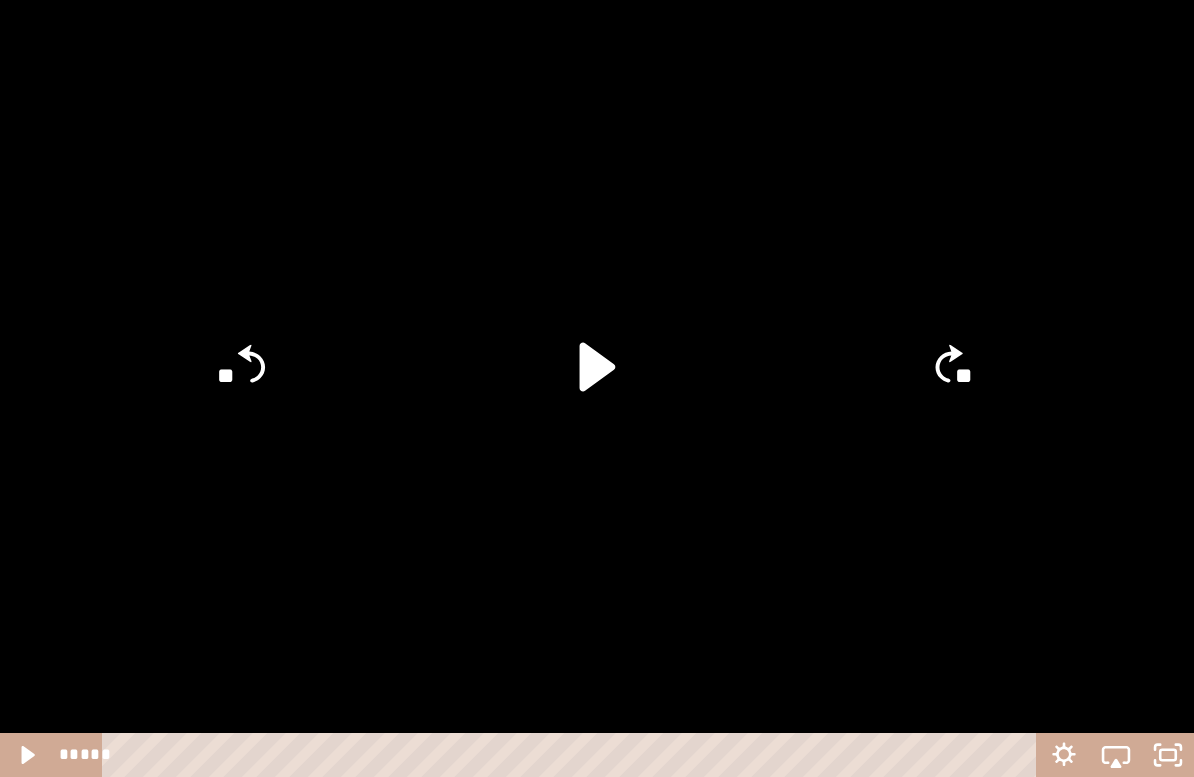 click 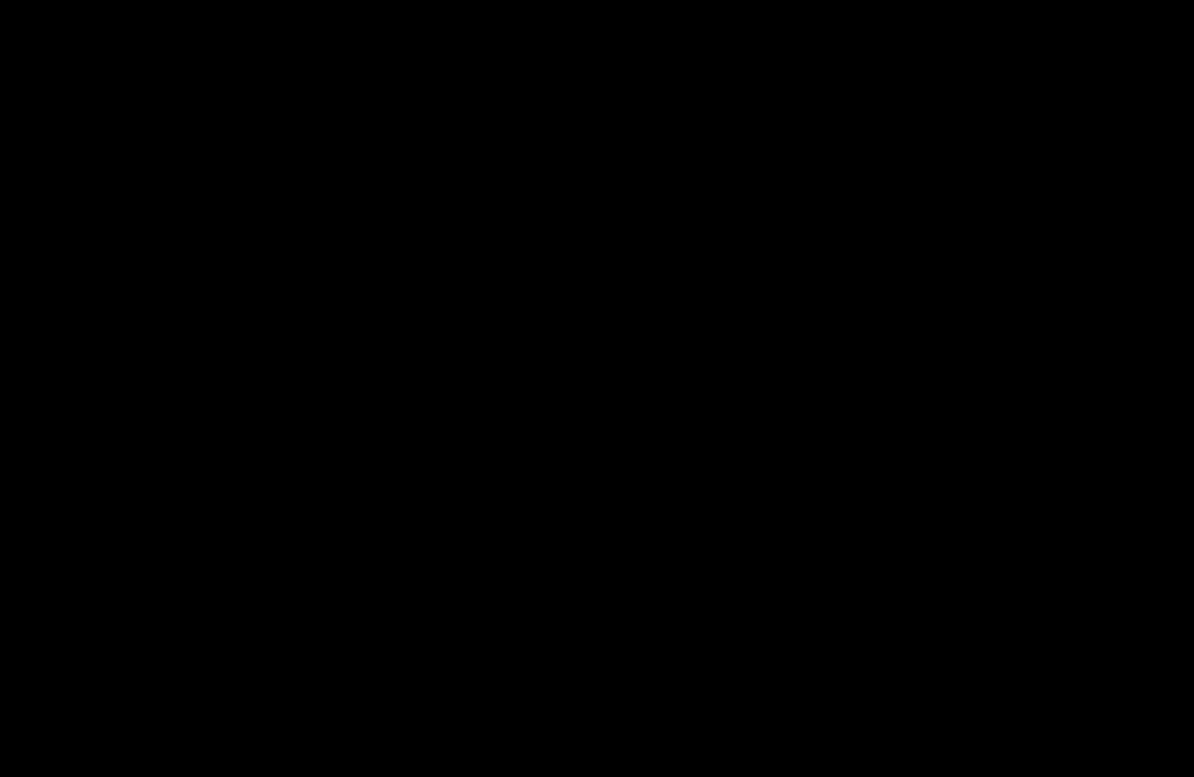 click at bounding box center [597, 388] 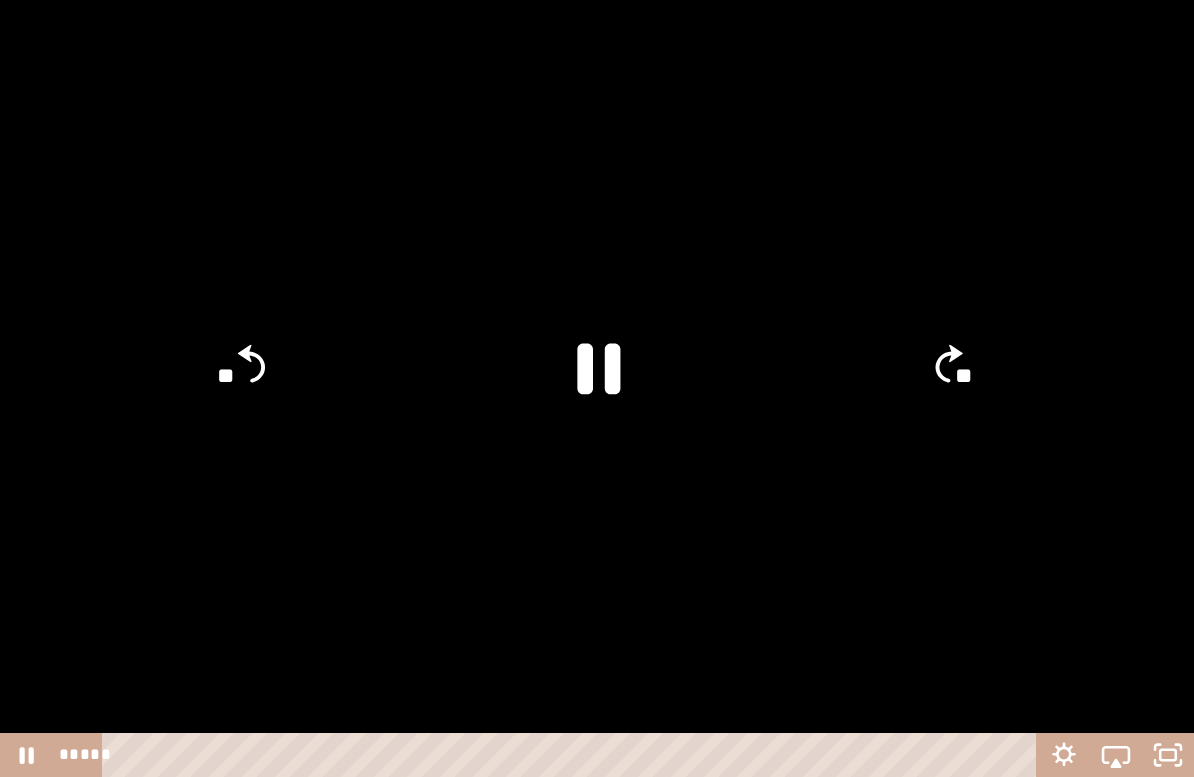 click 